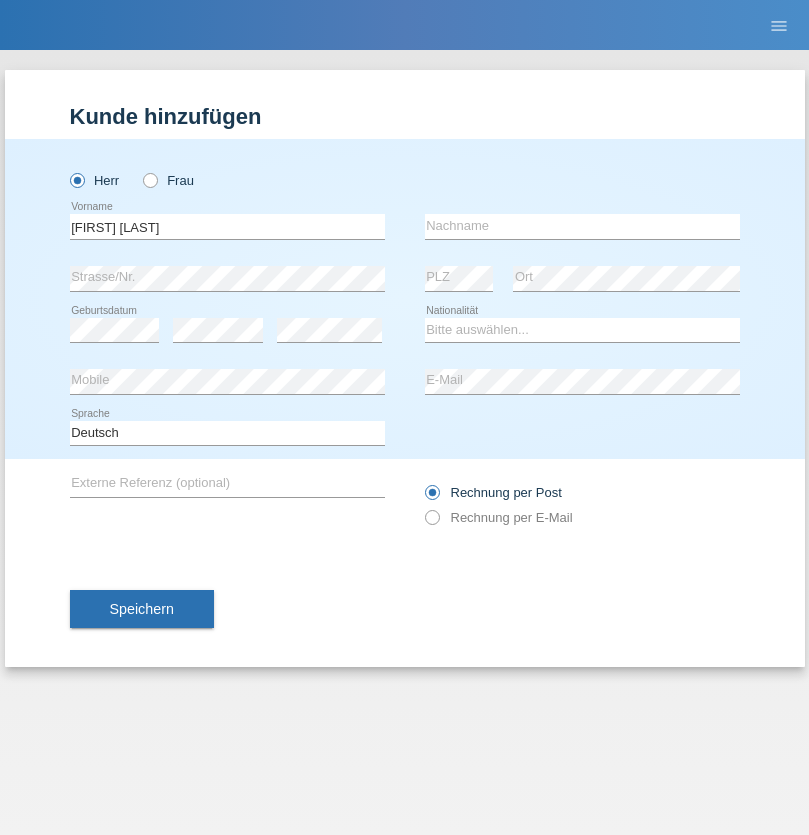 scroll, scrollTop: 0, scrollLeft: 0, axis: both 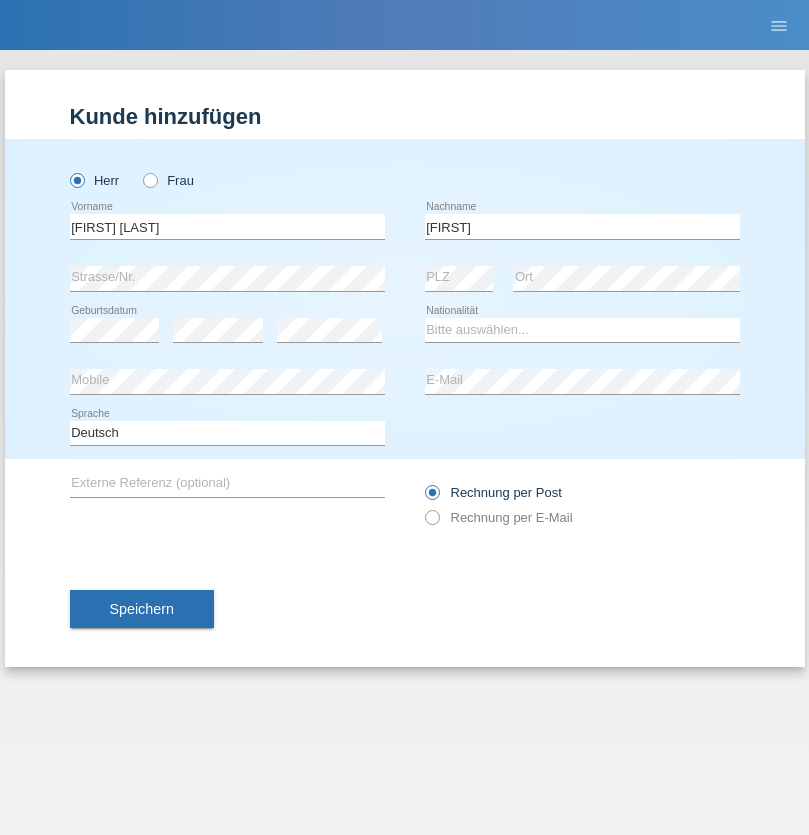 type on "[LAST]" 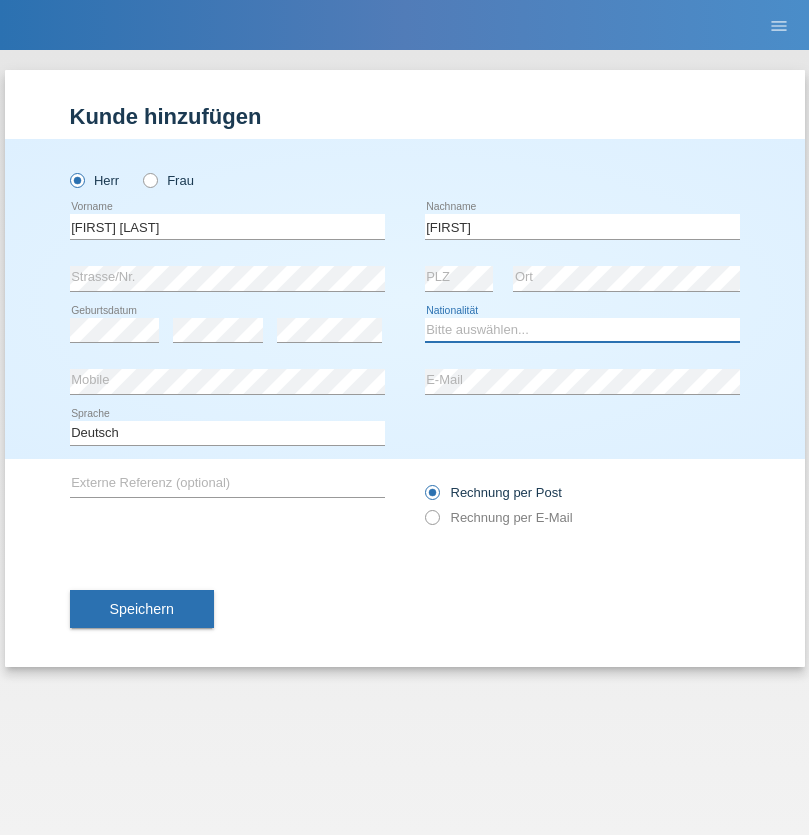 select on "GR" 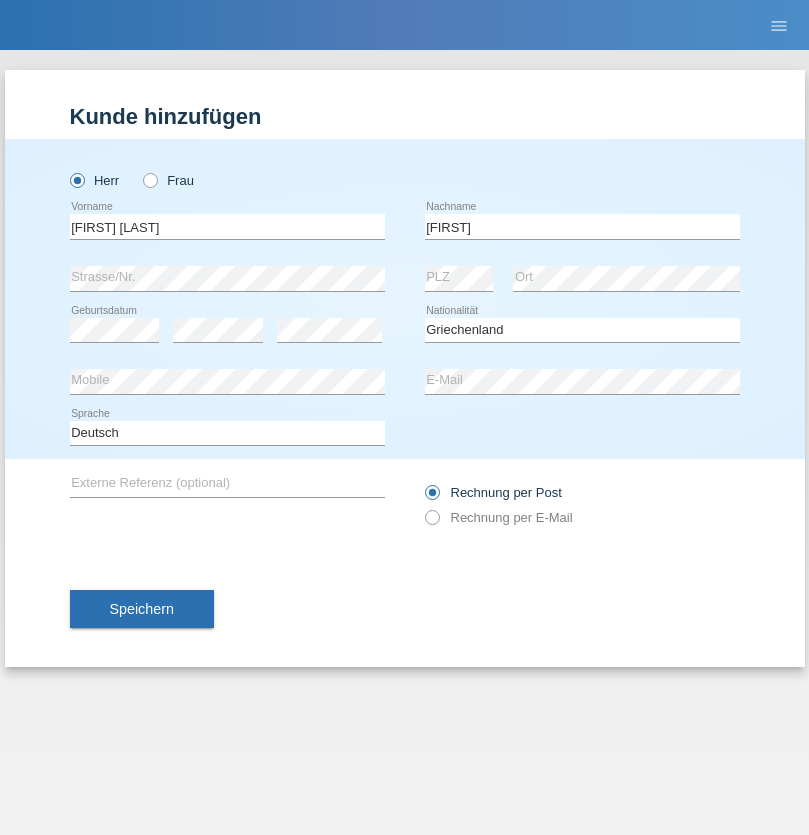 select on "C" 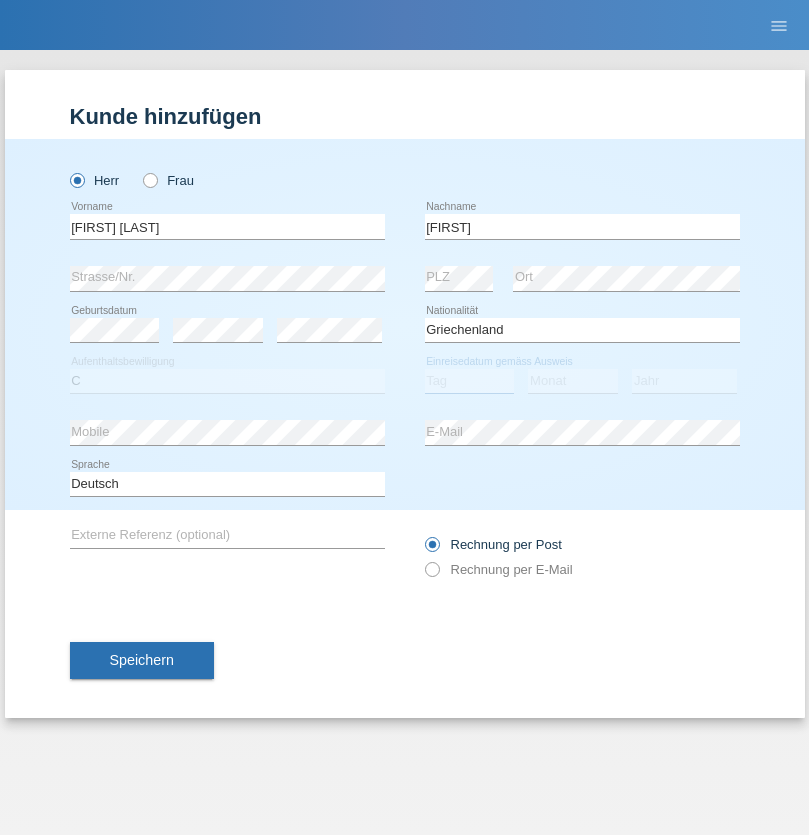 select on "20" 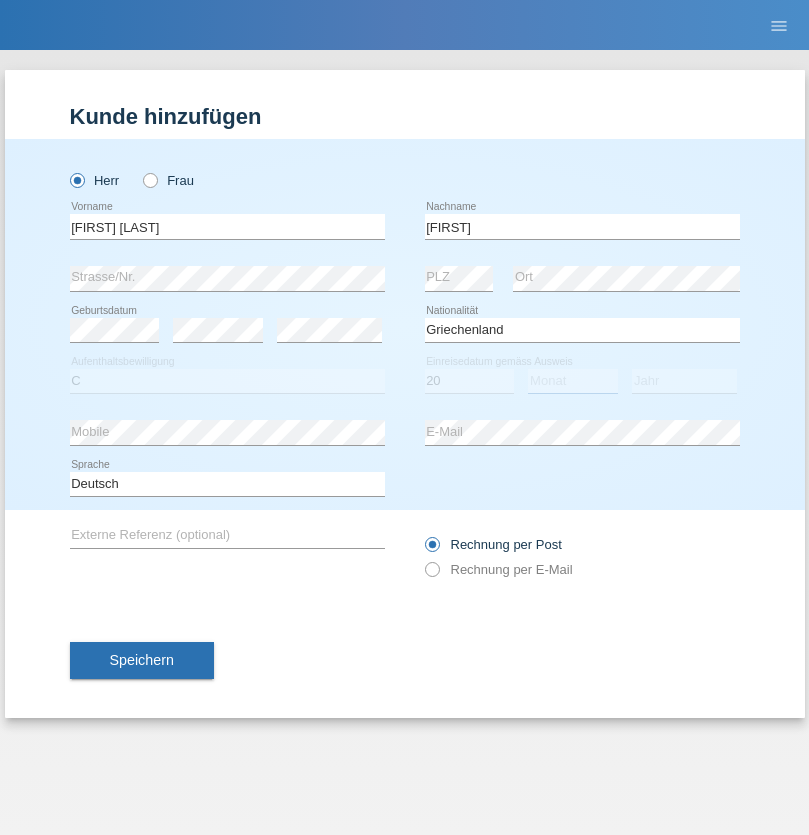 select on "04" 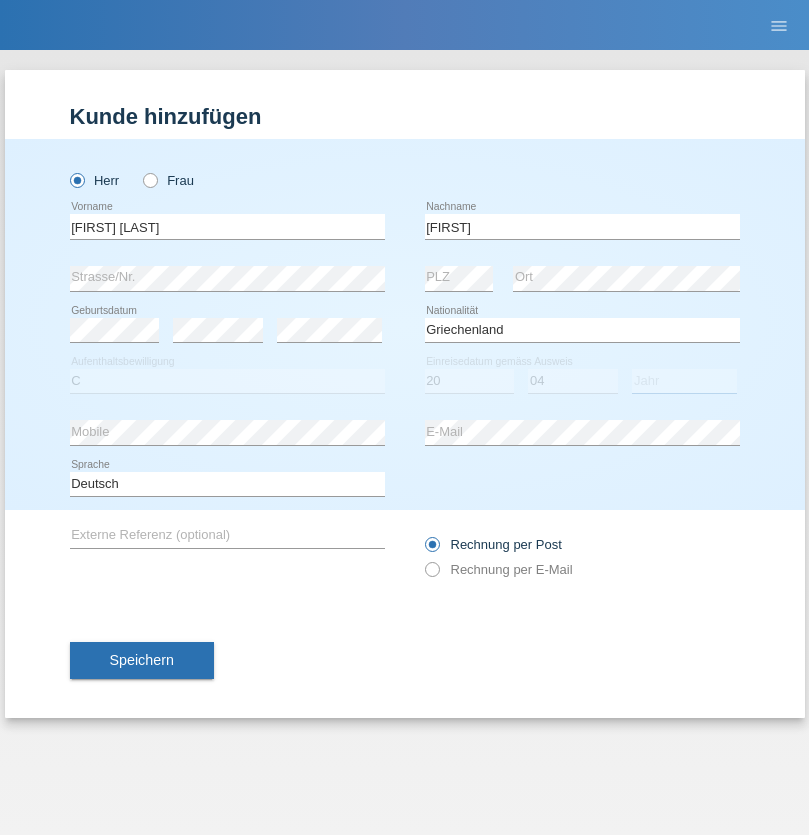 select on "2021" 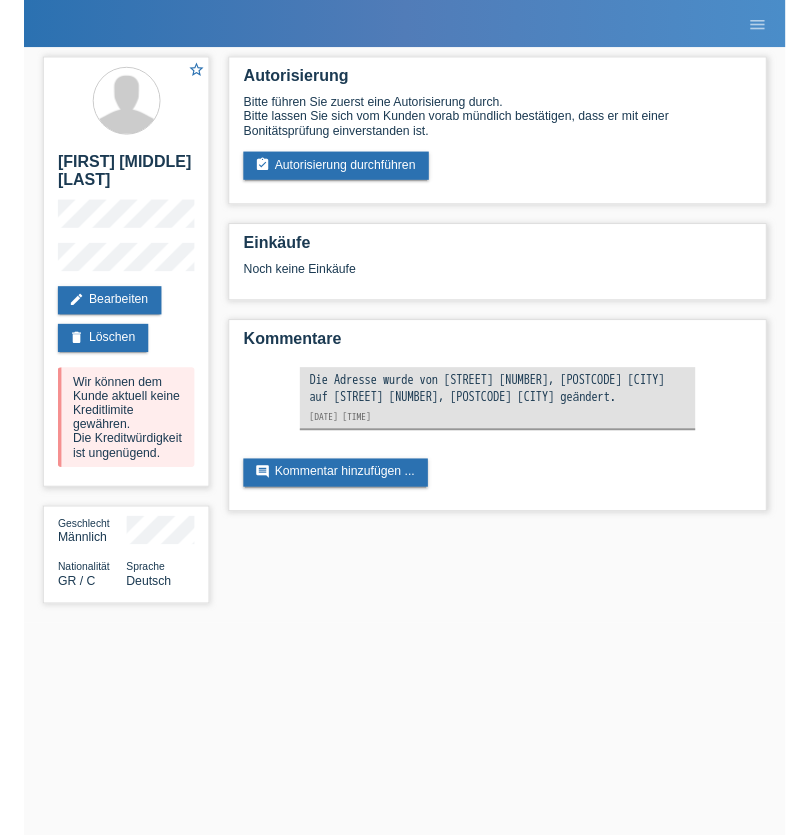 scroll, scrollTop: 0, scrollLeft: 0, axis: both 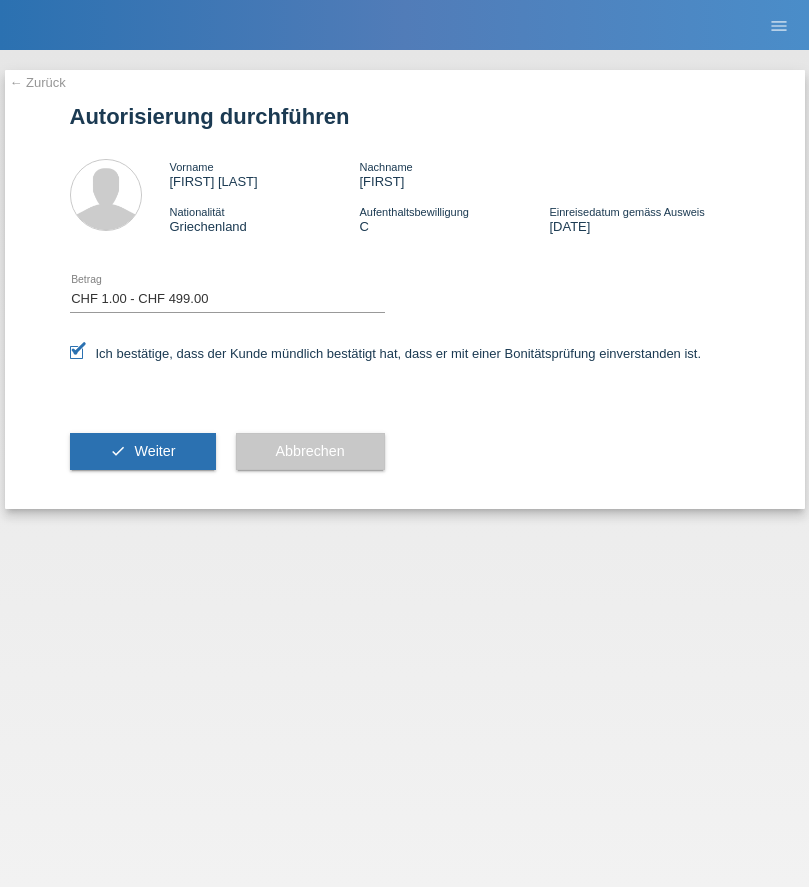 select on "1" 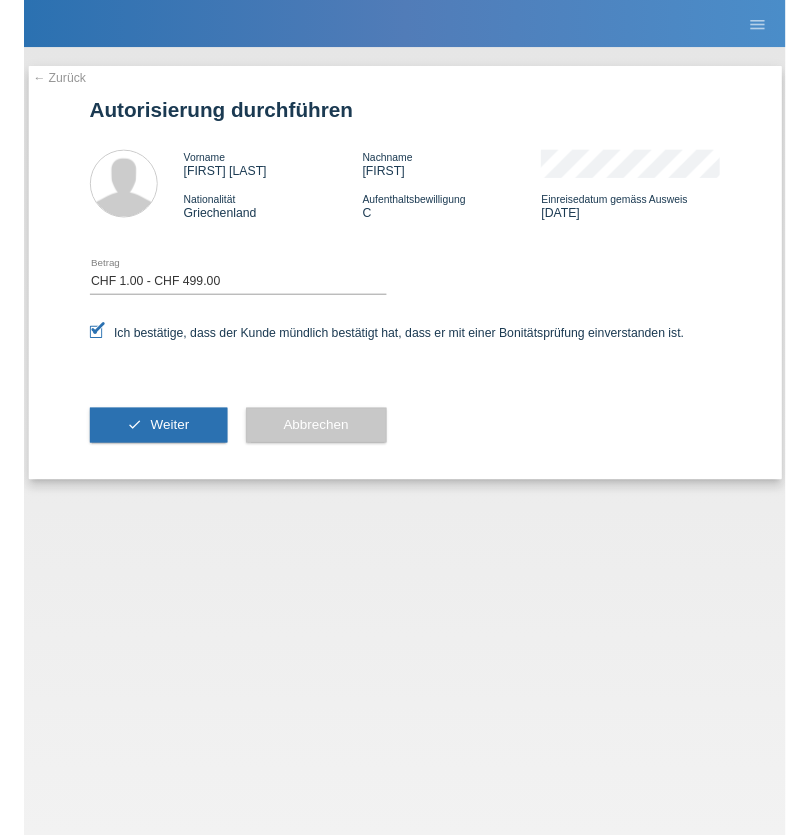 scroll, scrollTop: 0, scrollLeft: 0, axis: both 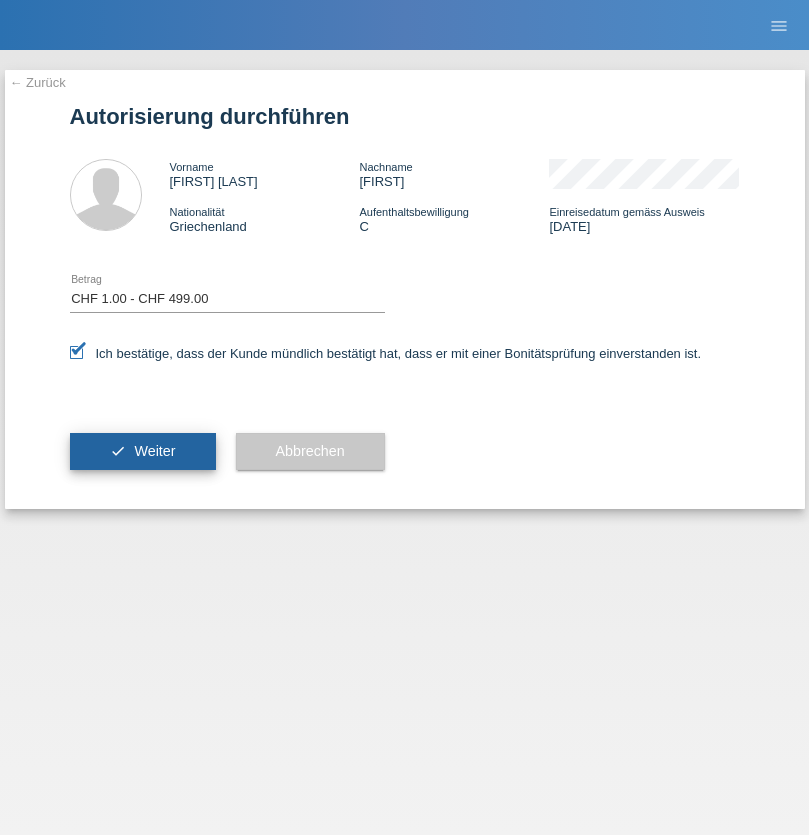 click on "Weiter" at bounding box center [154, 451] 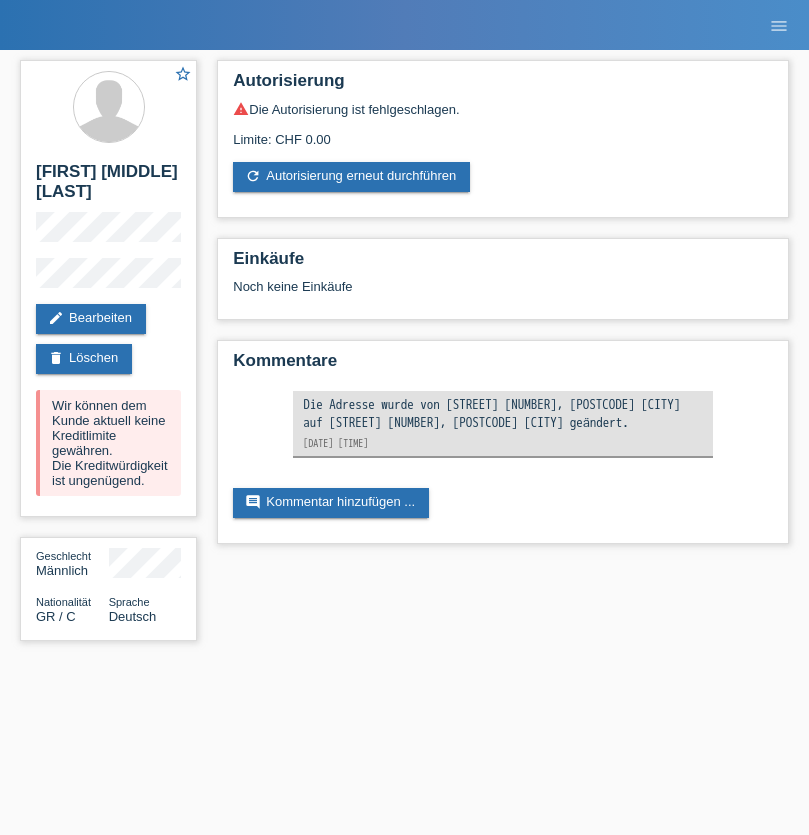 scroll, scrollTop: 0, scrollLeft: 0, axis: both 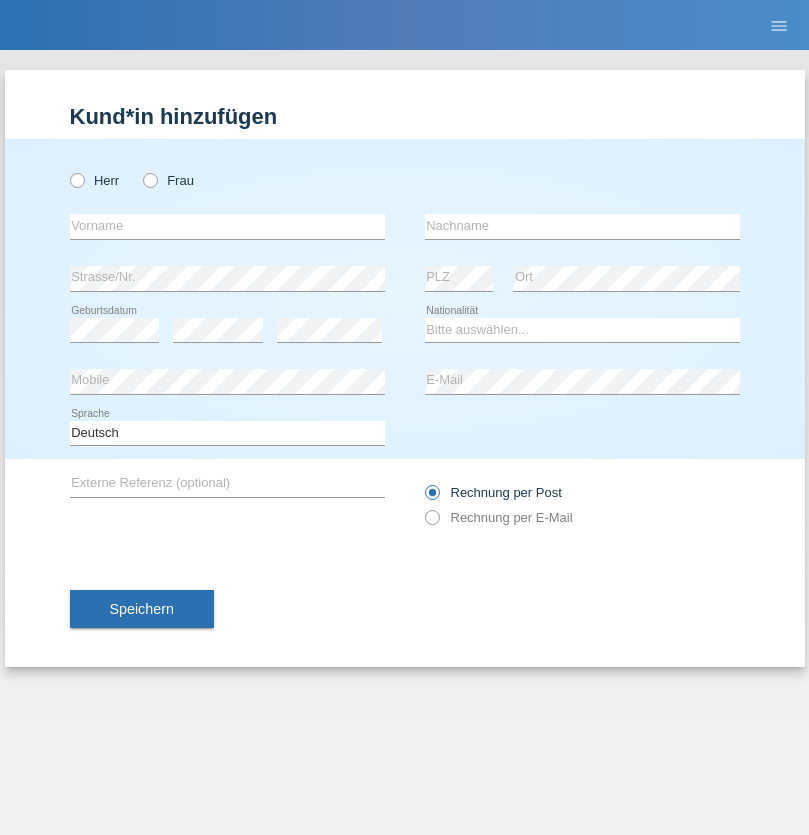 radio on "true" 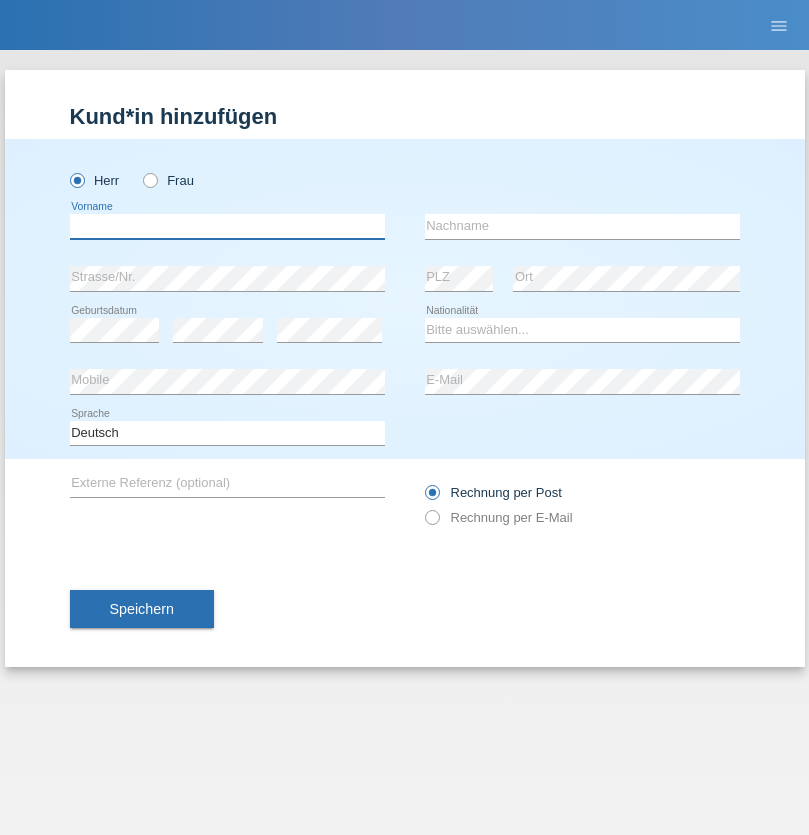 click at bounding box center [227, 226] 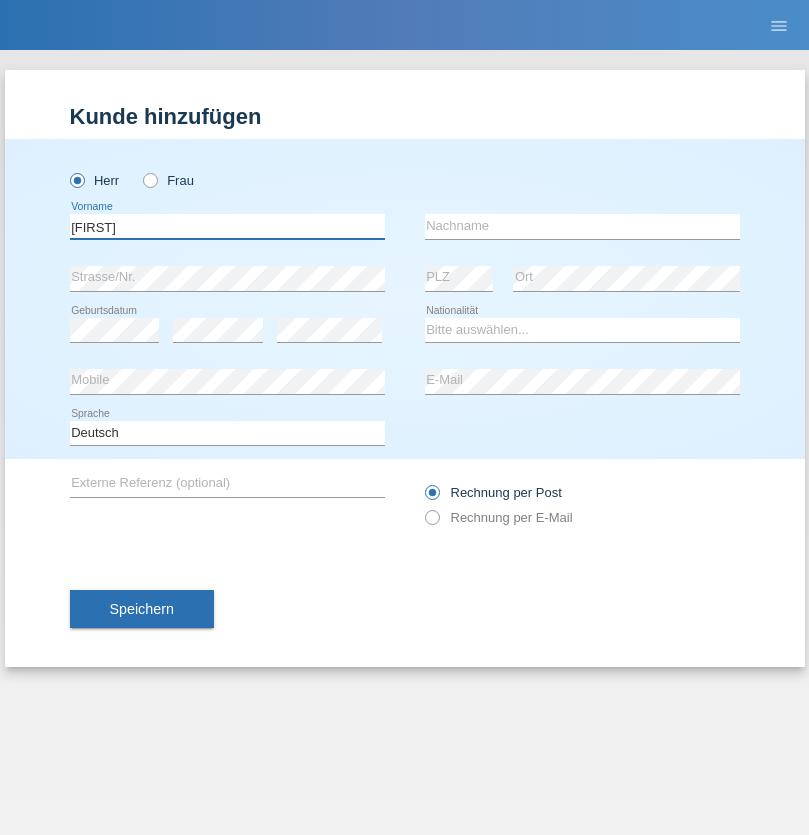 type on "[FIRST]" 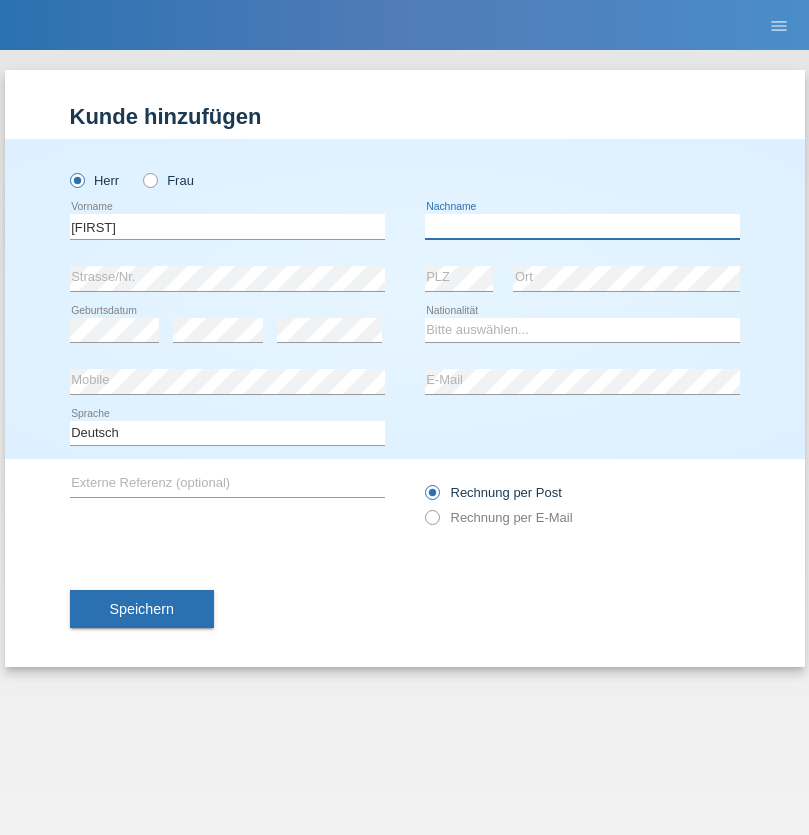 click at bounding box center [582, 226] 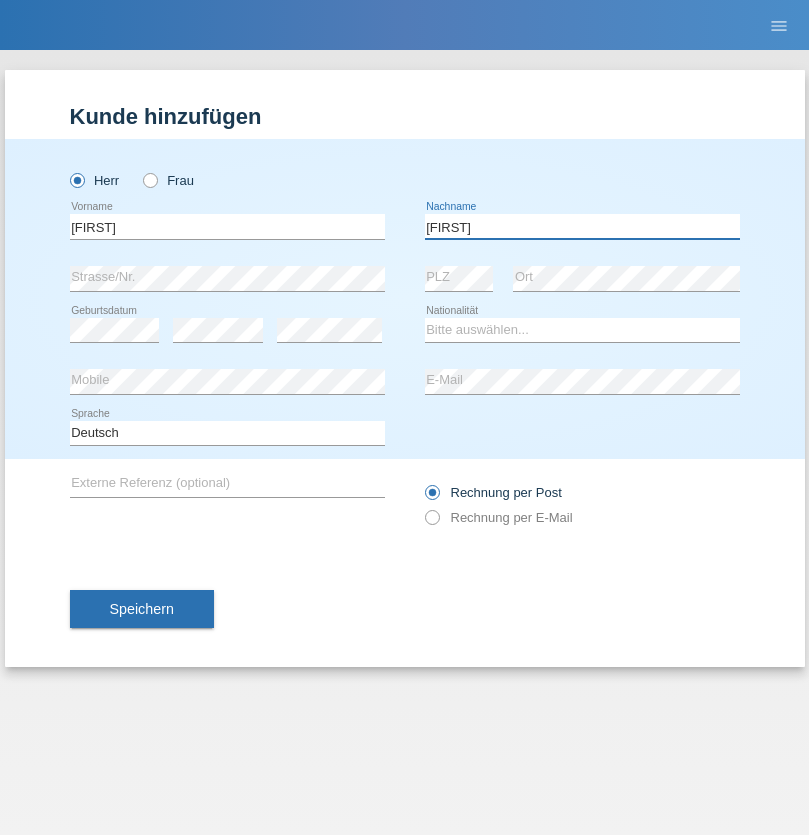 type on "[LAST]" 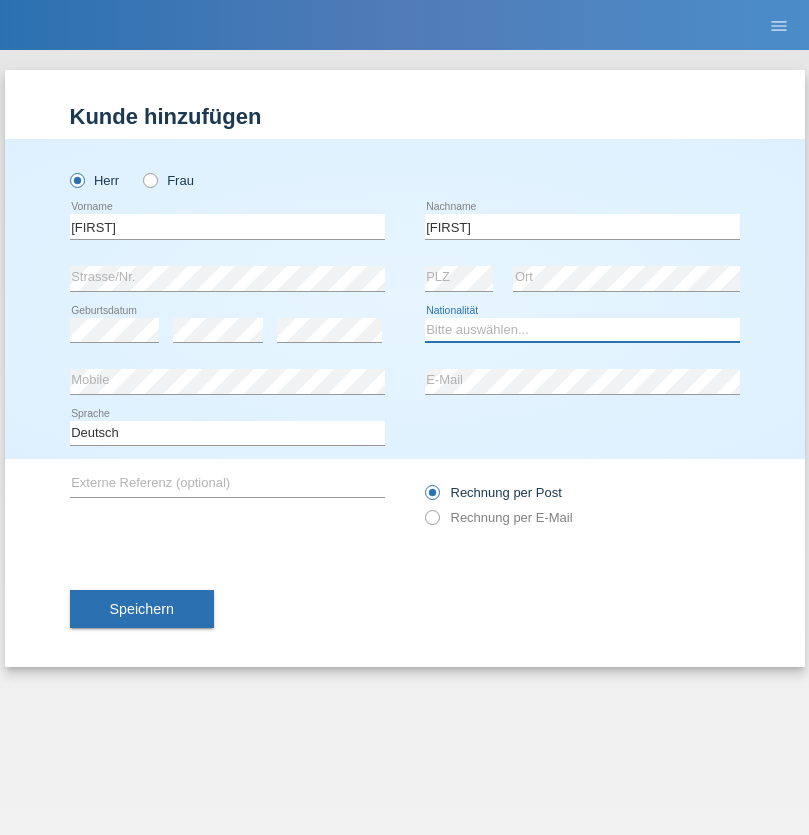 select on "CH" 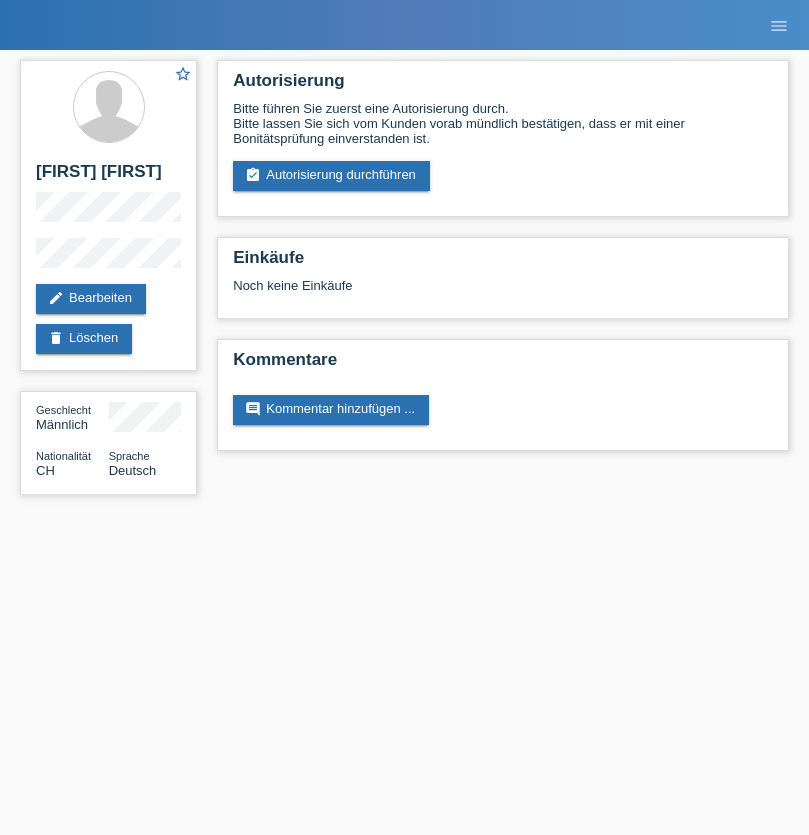 scroll, scrollTop: 0, scrollLeft: 0, axis: both 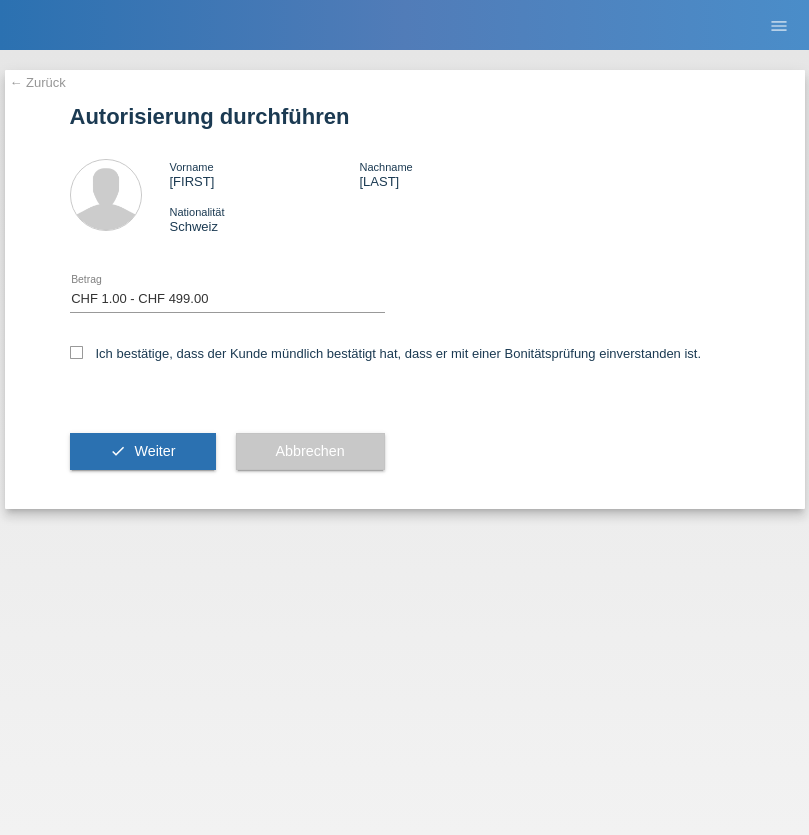 select on "1" 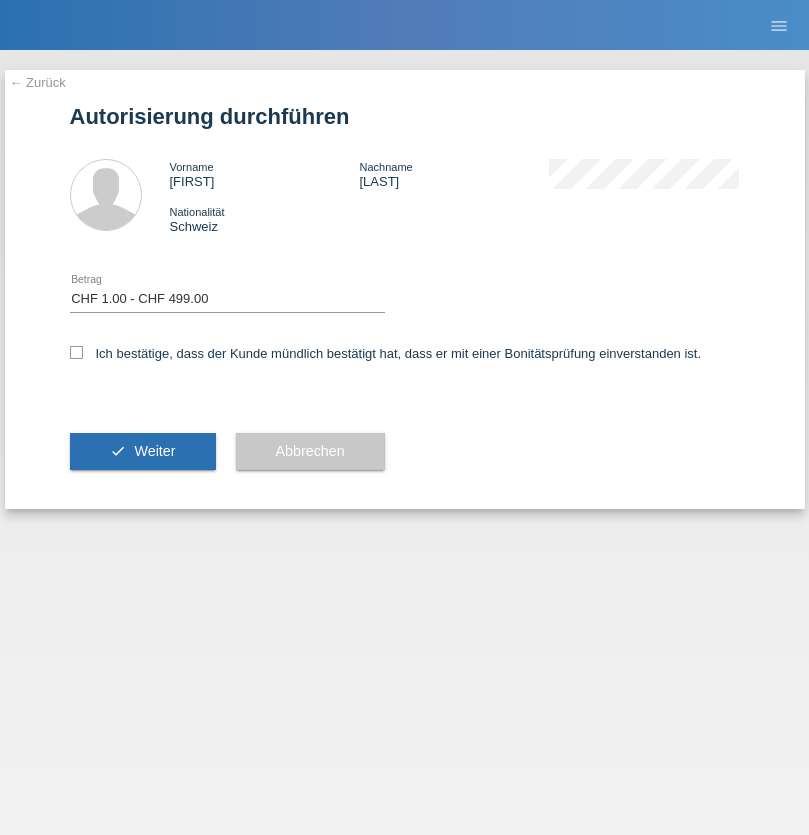 scroll, scrollTop: 0, scrollLeft: 0, axis: both 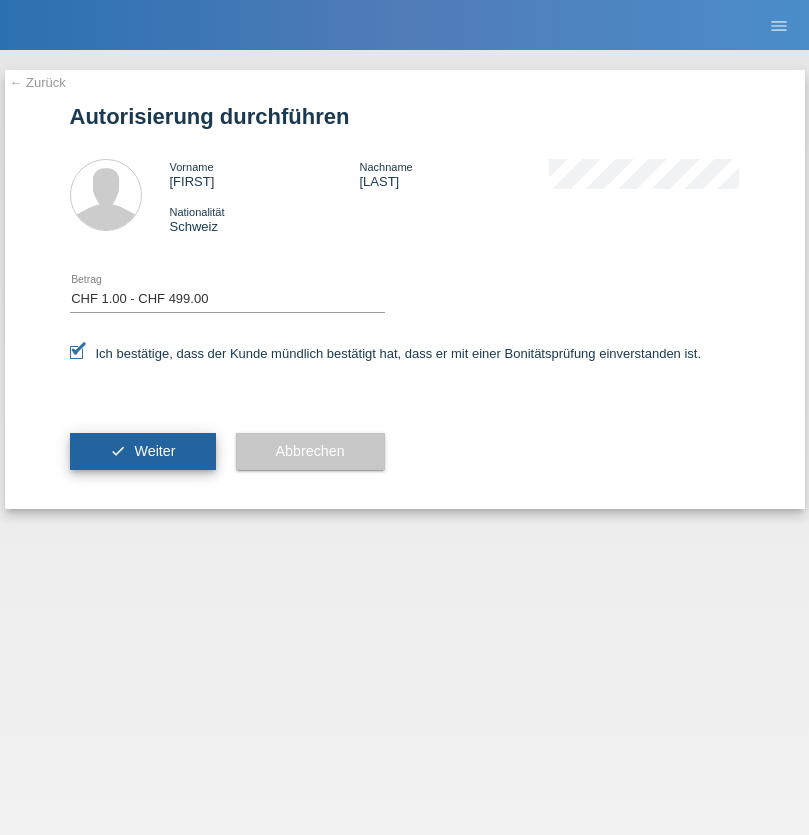 click on "Weiter" at bounding box center (154, 451) 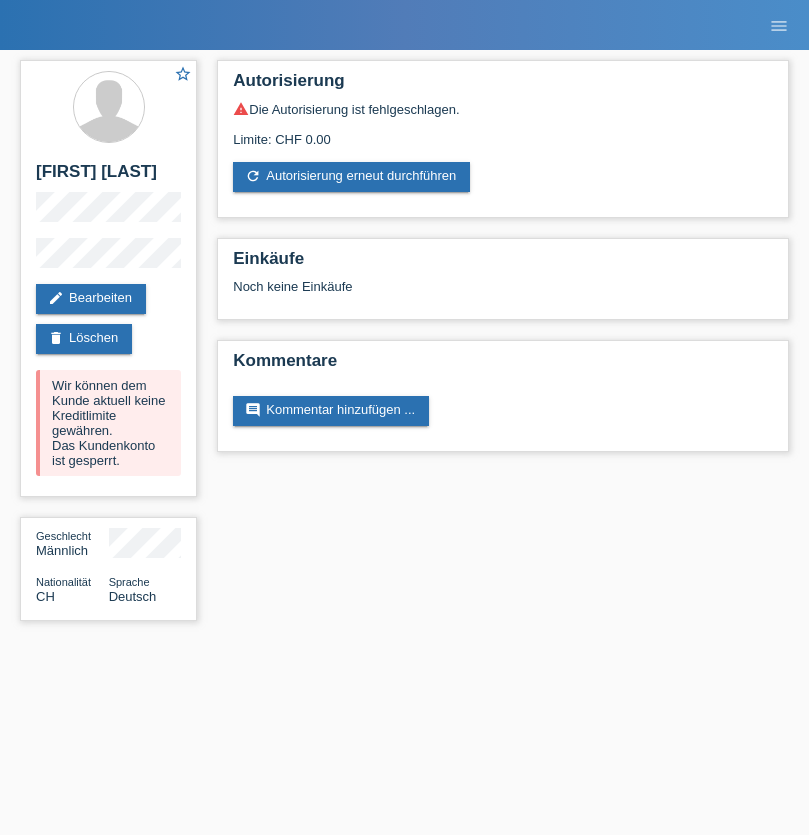 scroll, scrollTop: 0, scrollLeft: 0, axis: both 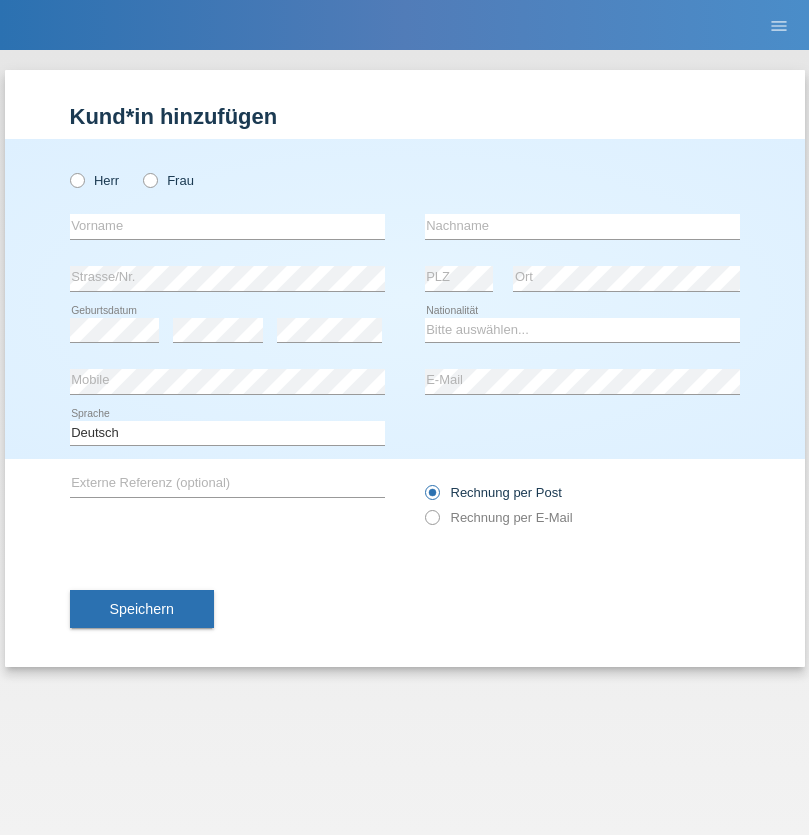 radio on "true" 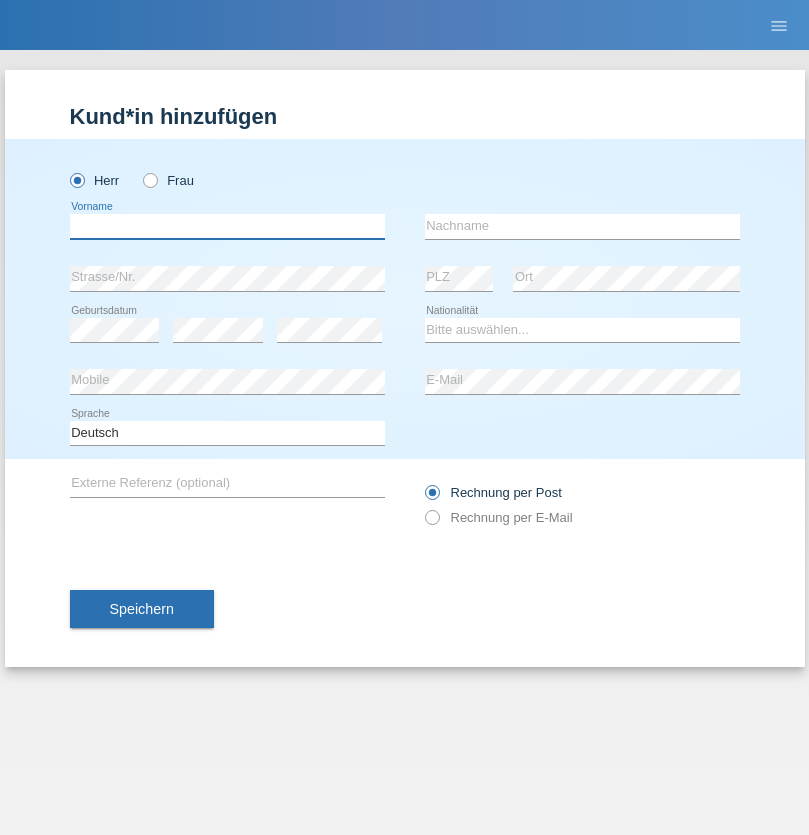 click at bounding box center [227, 226] 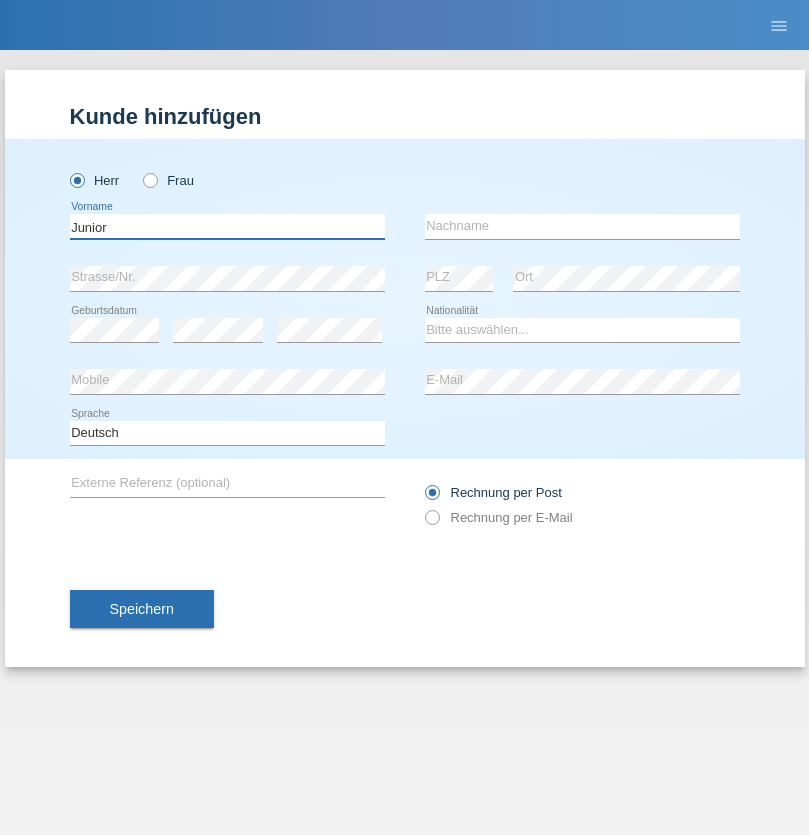 type on "Junior" 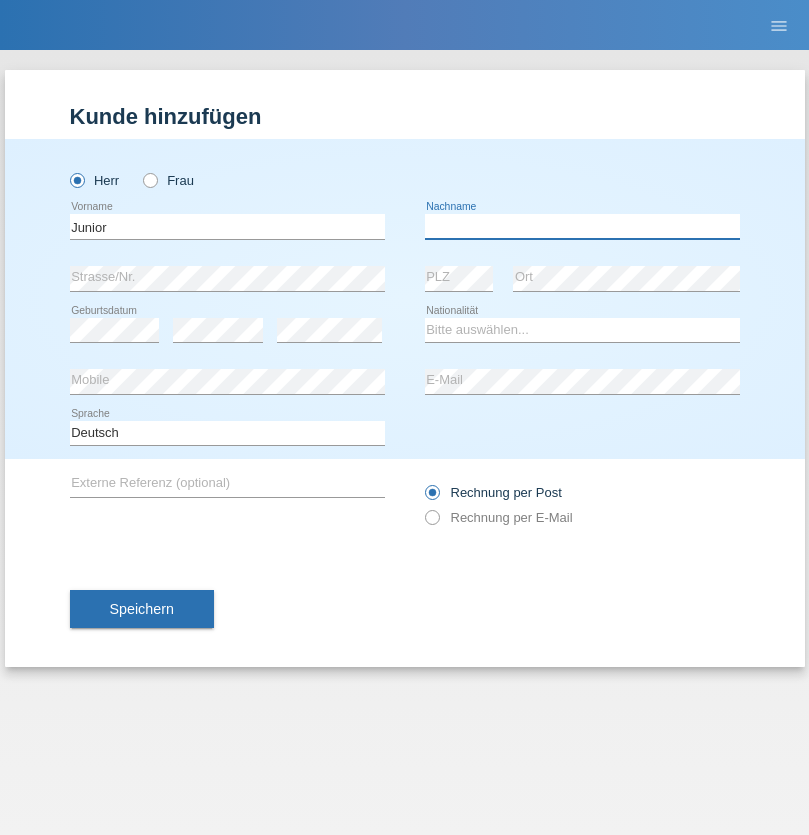 click at bounding box center (582, 226) 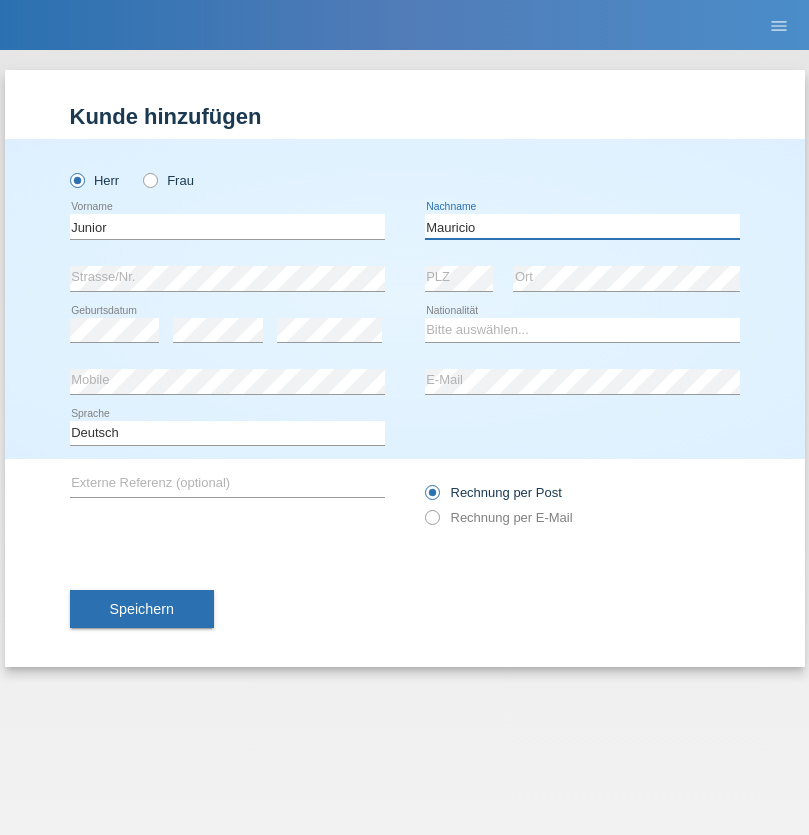 type on "Mauricio" 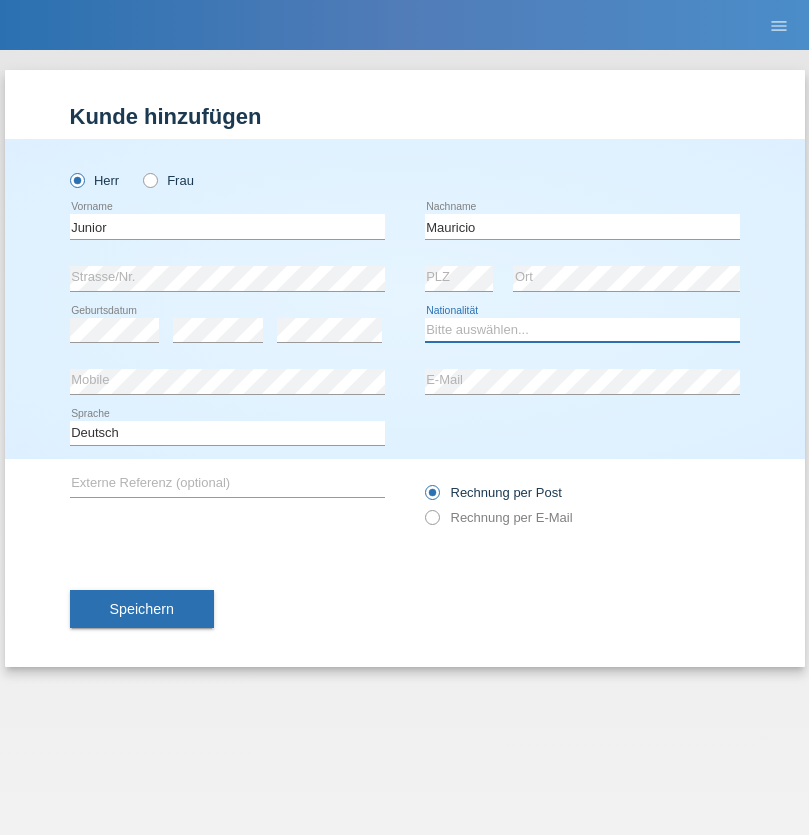 select on "CH" 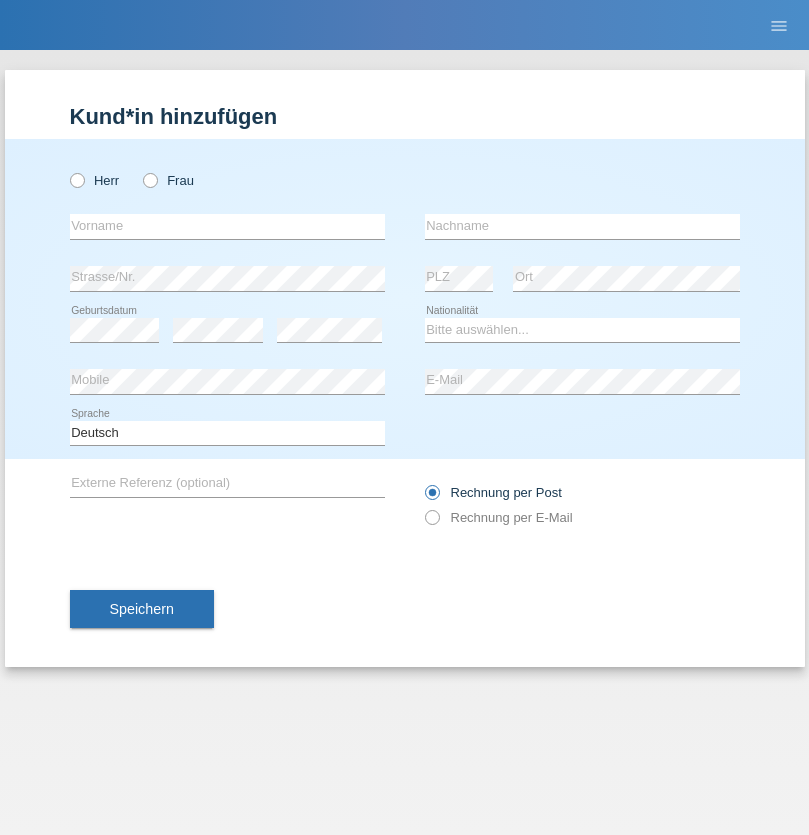 scroll, scrollTop: 0, scrollLeft: 0, axis: both 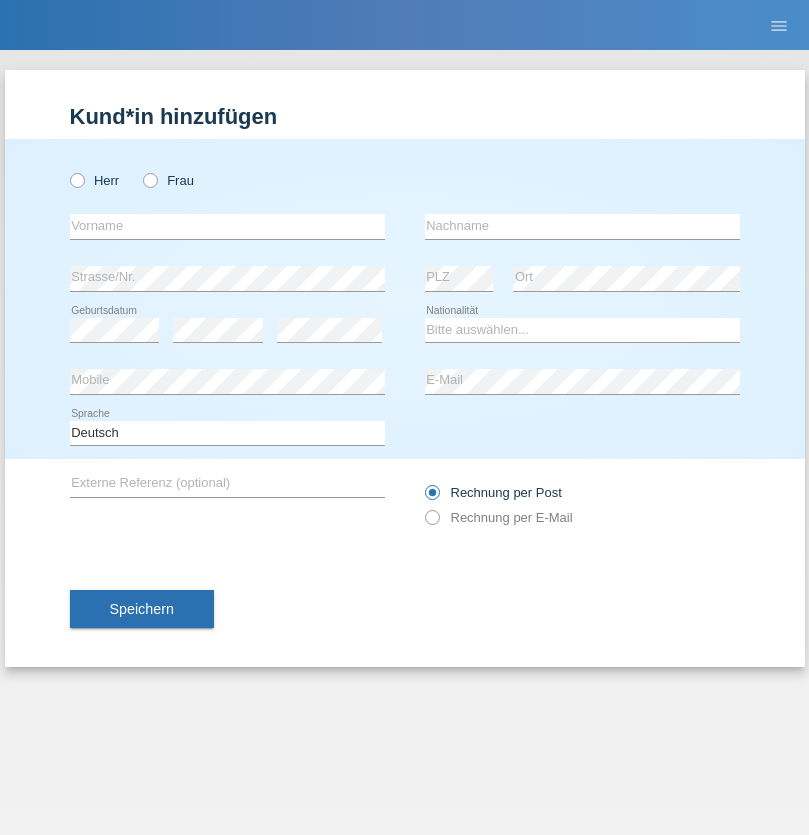 radio on "true" 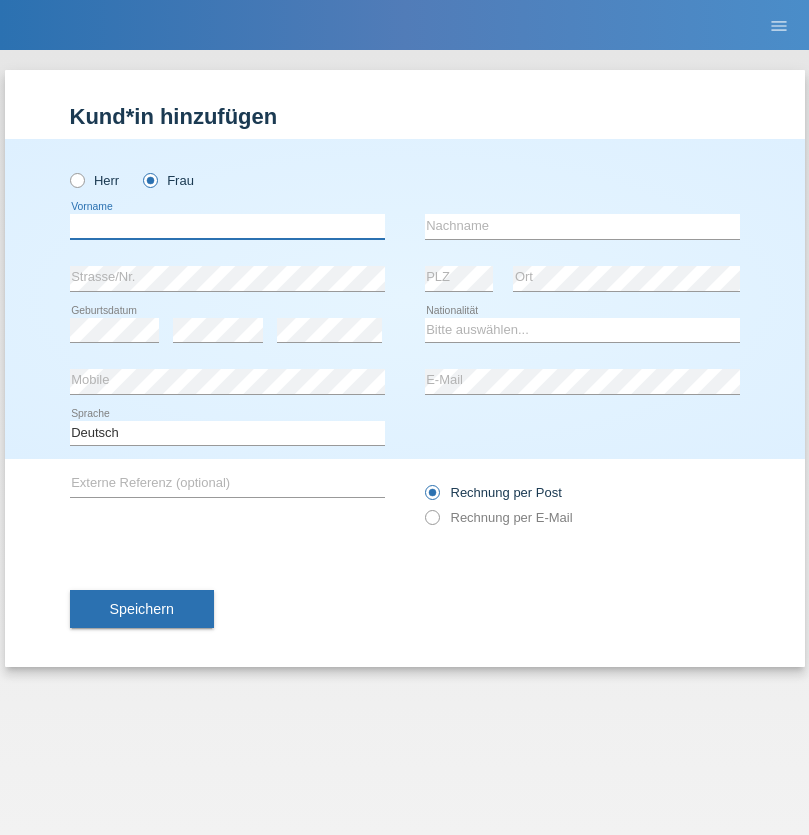 click at bounding box center (227, 226) 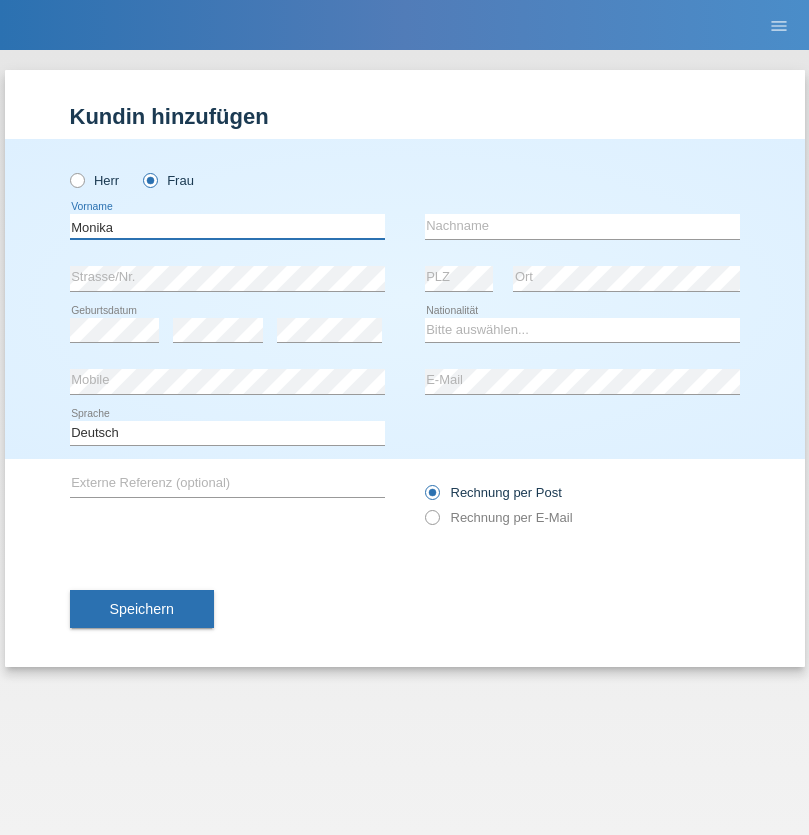 type on "Monika" 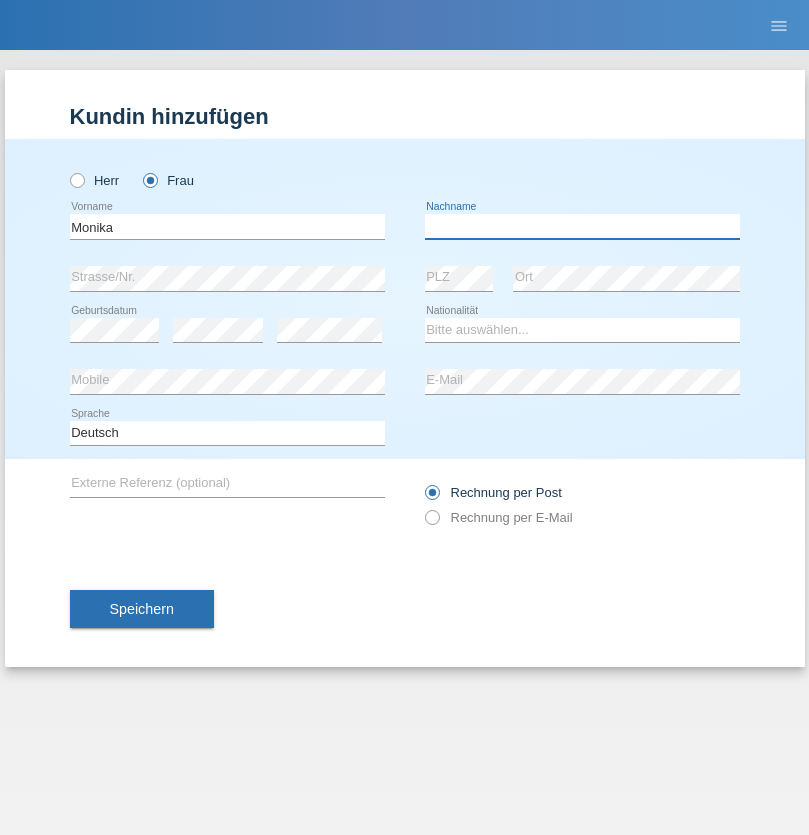 click at bounding box center (582, 226) 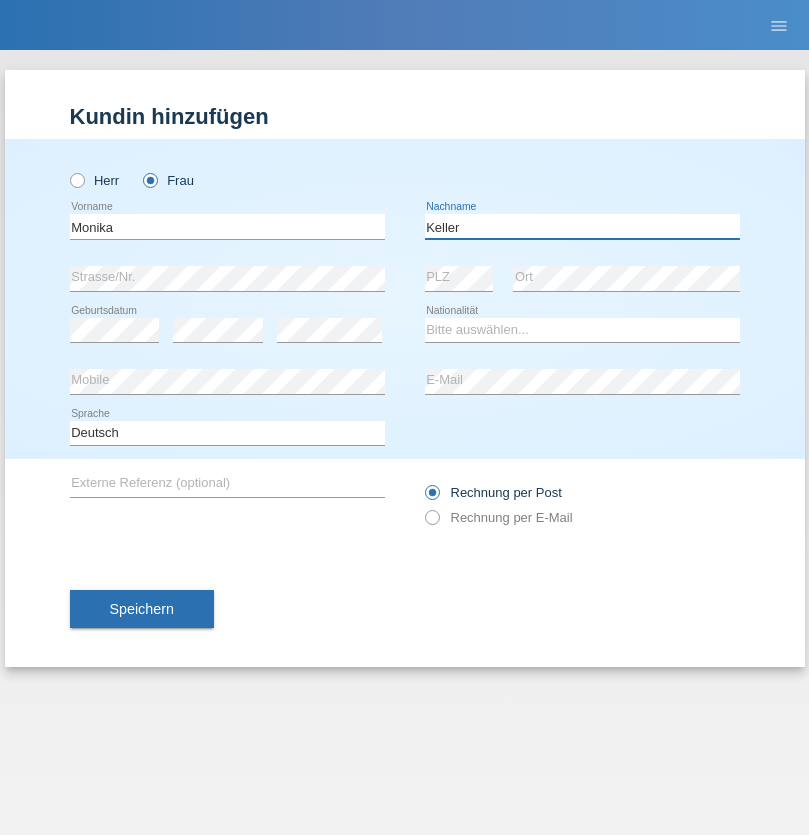type on "Keller" 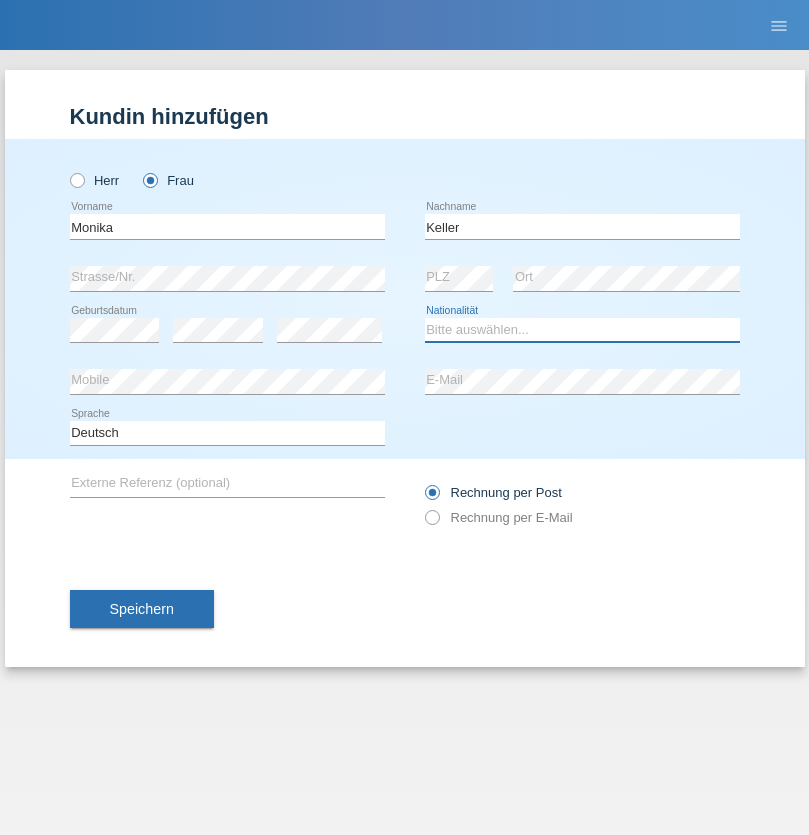 select on "CH" 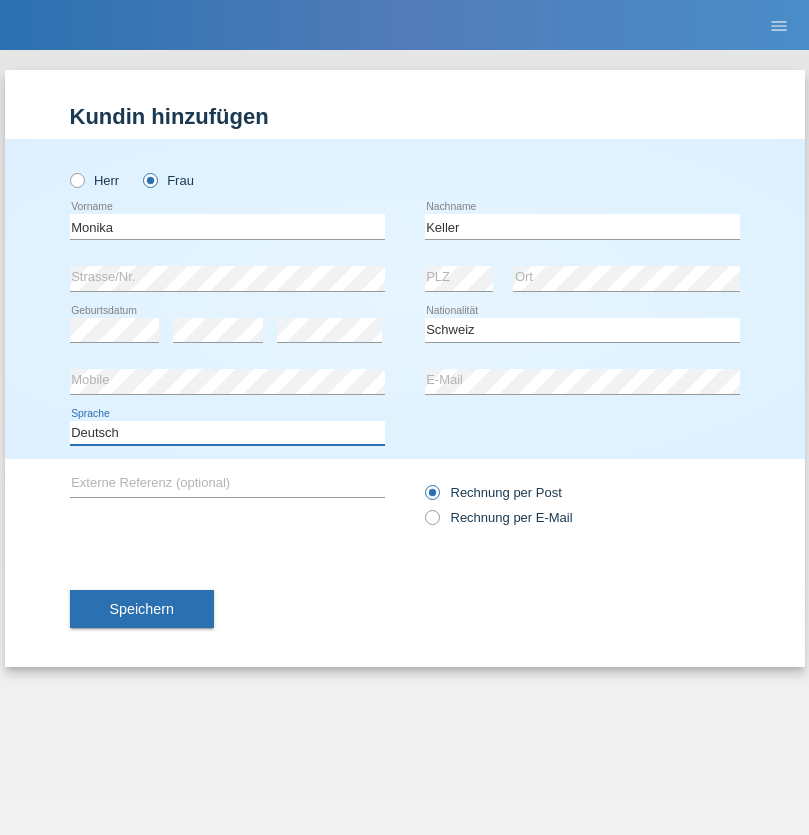select on "en" 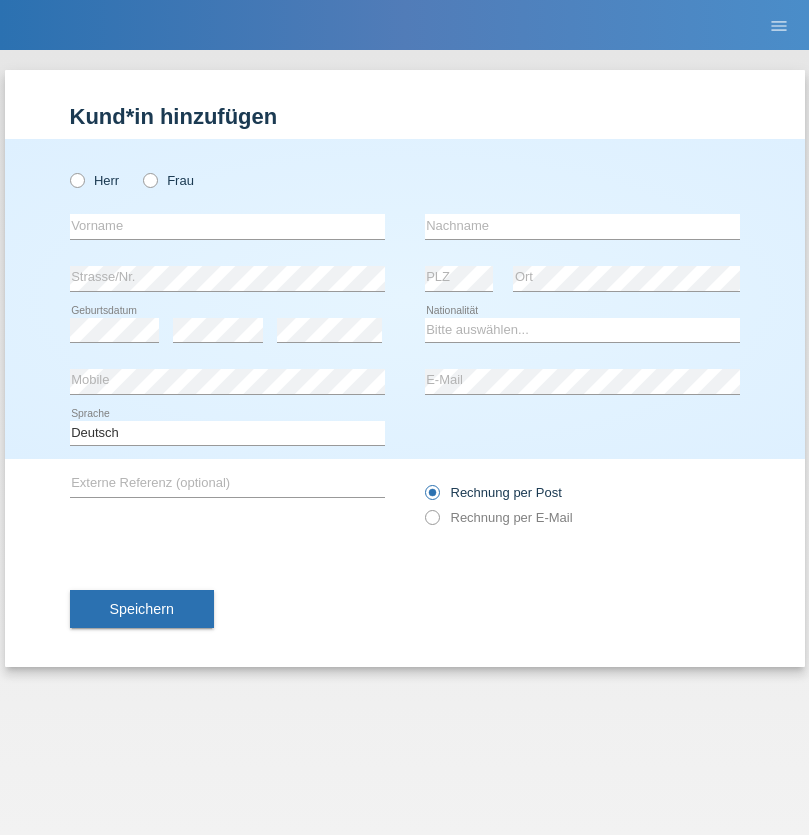 scroll, scrollTop: 0, scrollLeft: 0, axis: both 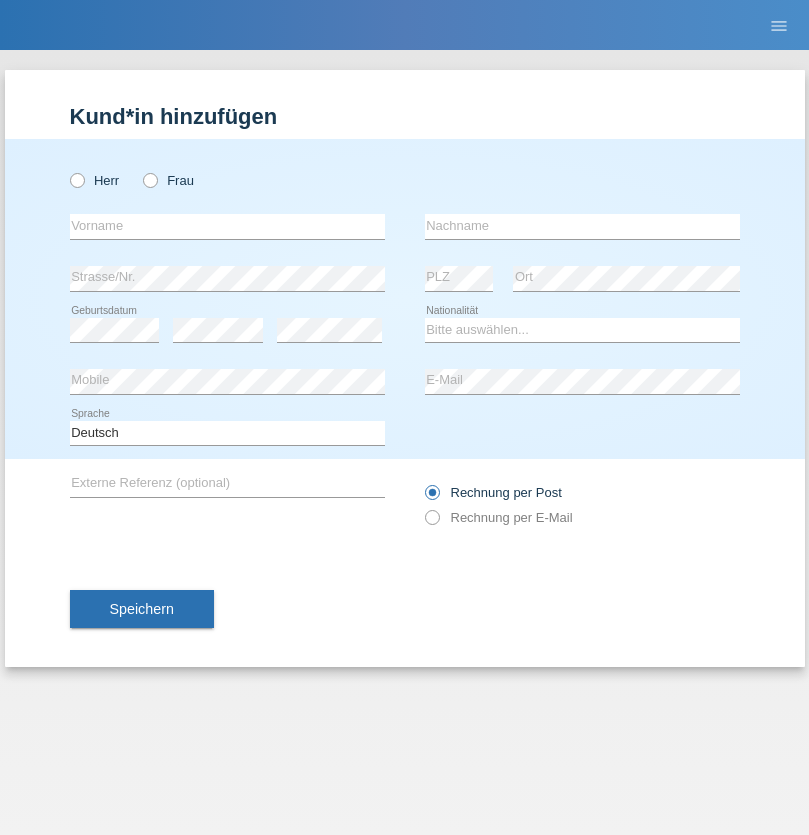 radio on "true" 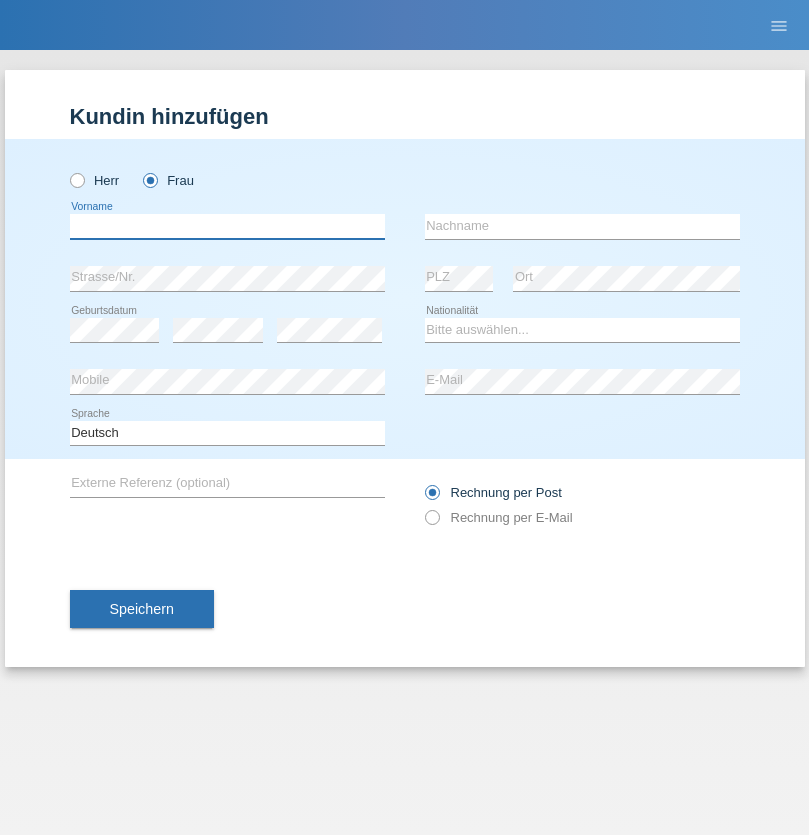click at bounding box center (227, 226) 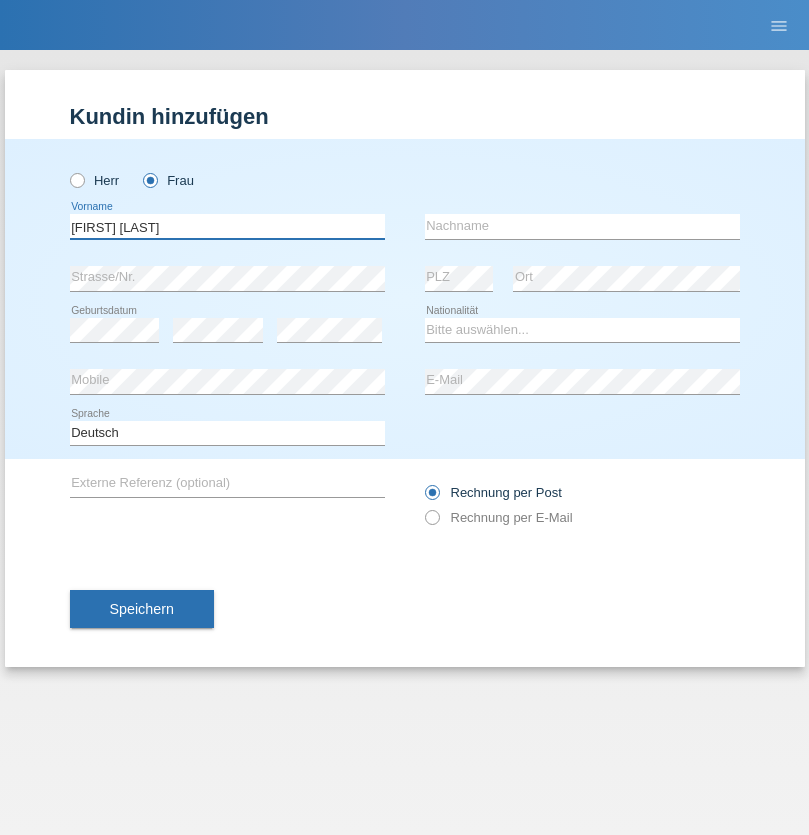 type on "Maria Fernanda" 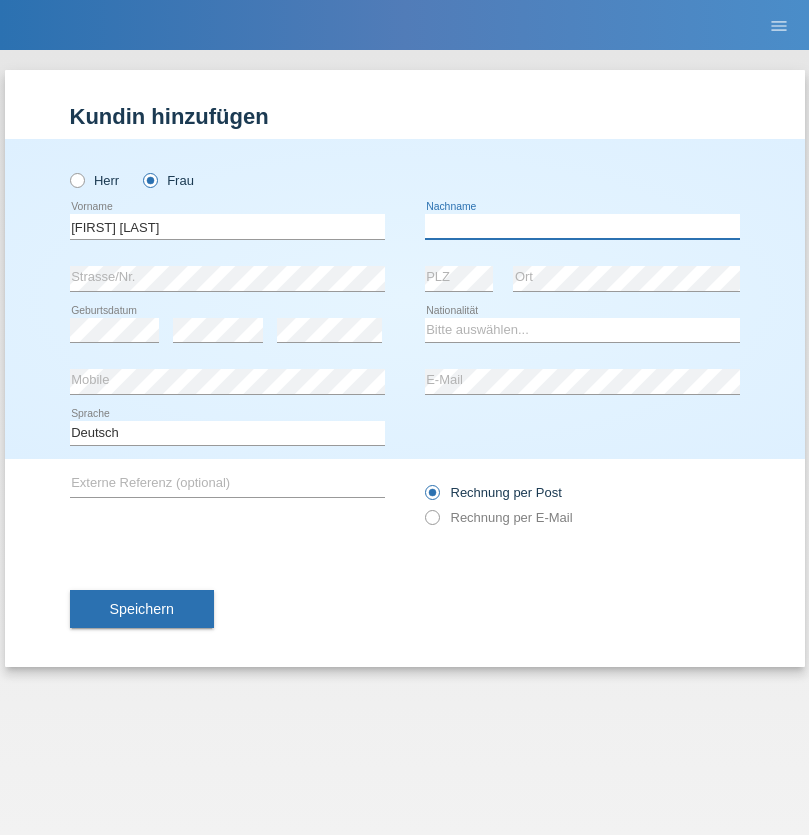 click at bounding box center (582, 226) 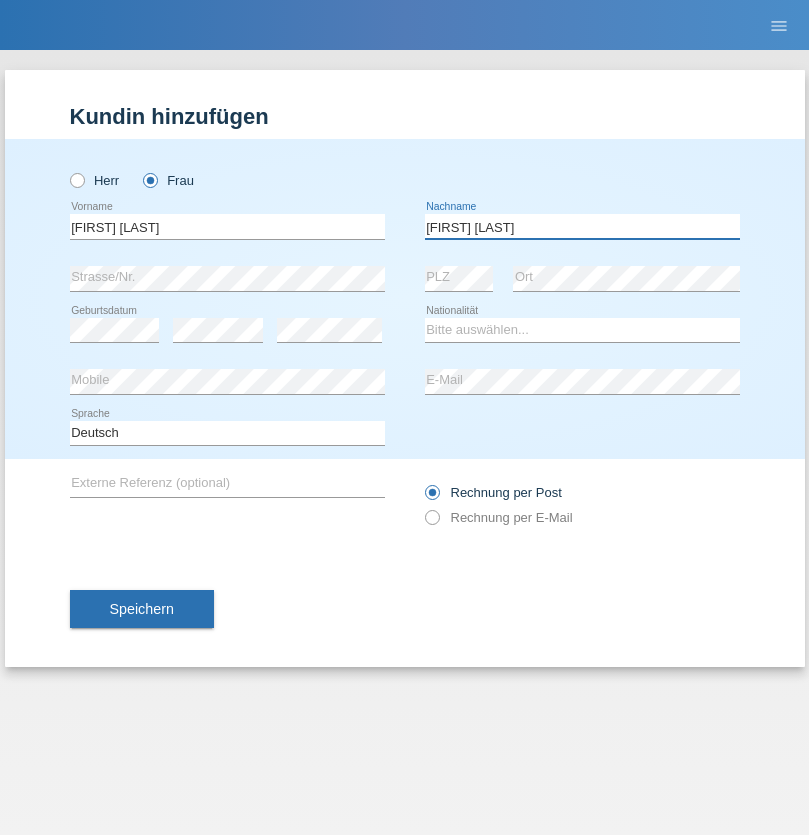 type on "Knusel Campillo" 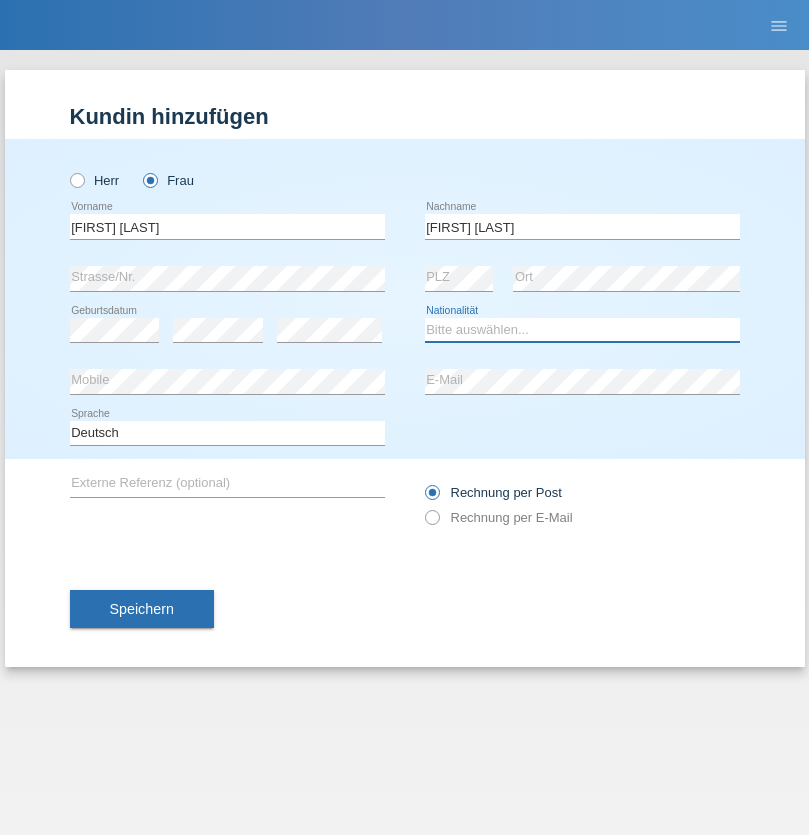 select on "CH" 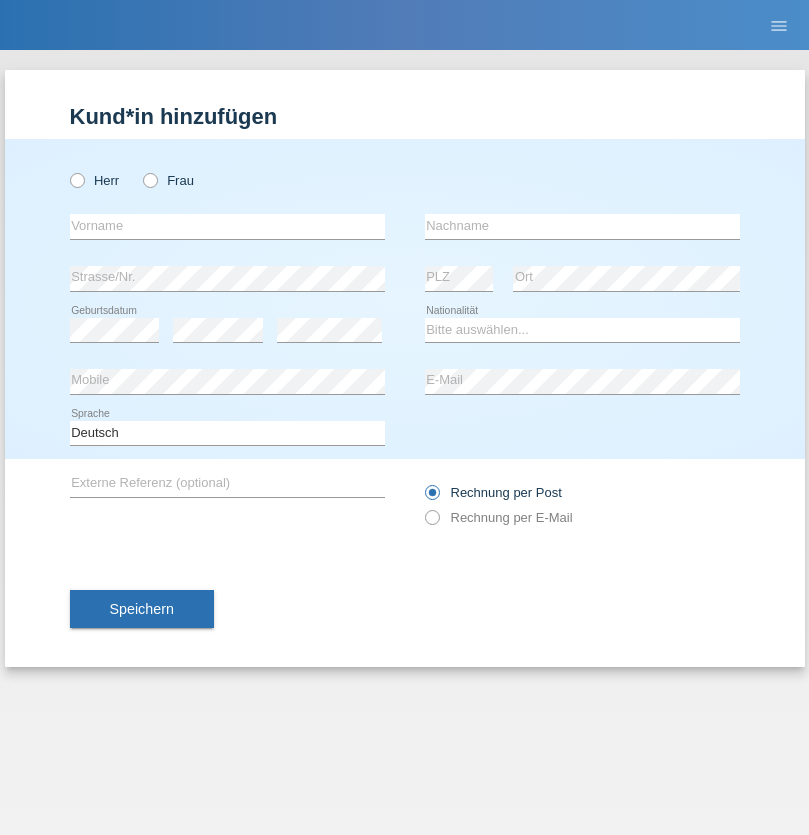 scroll, scrollTop: 0, scrollLeft: 0, axis: both 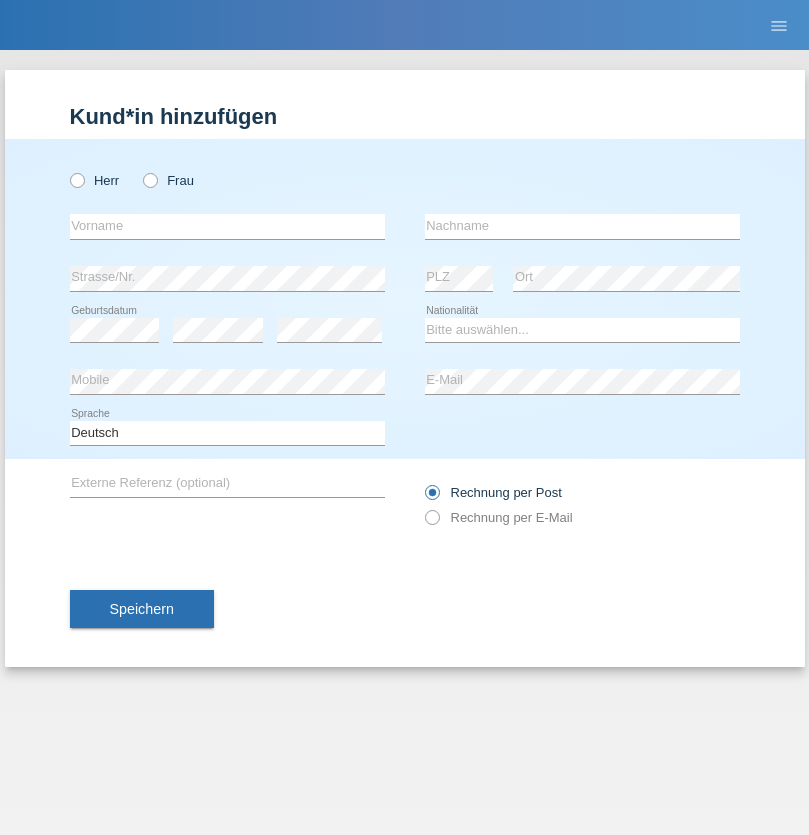 radio on "true" 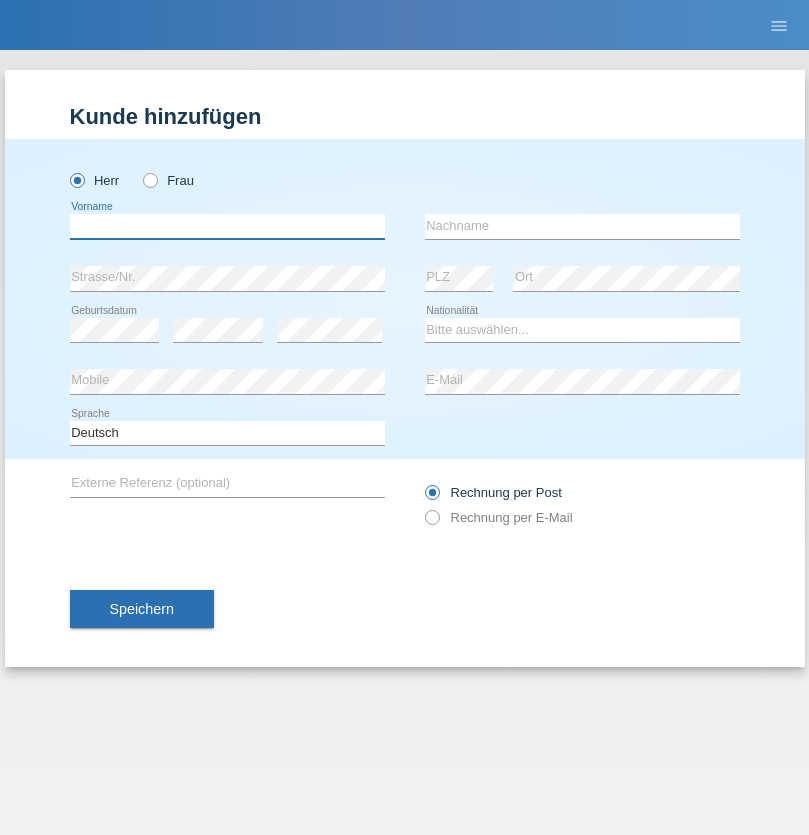 click at bounding box center [227, 226] 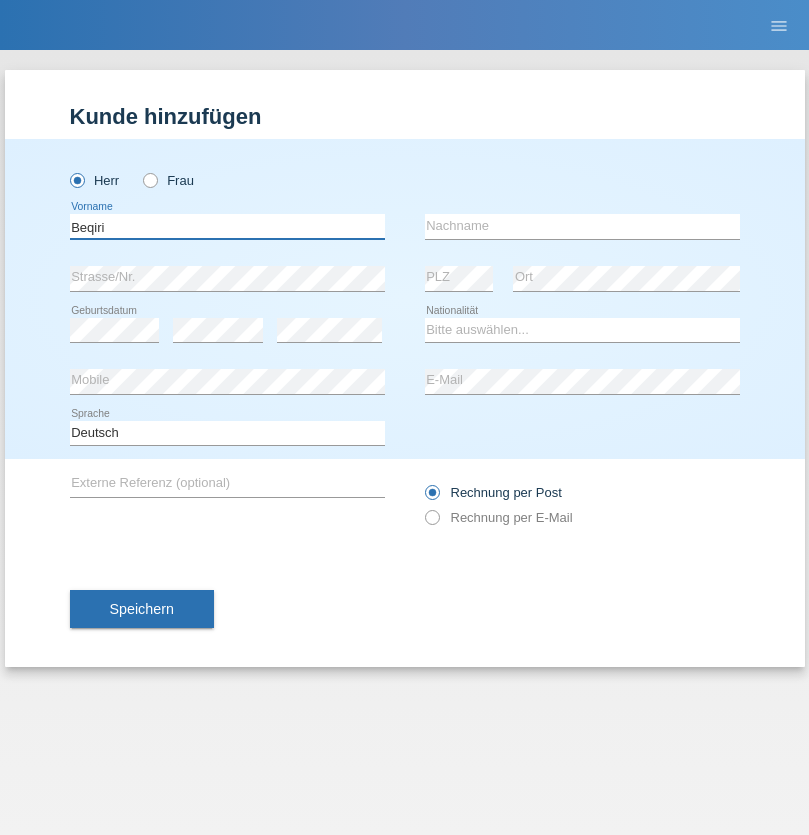 type on "Beqiri" 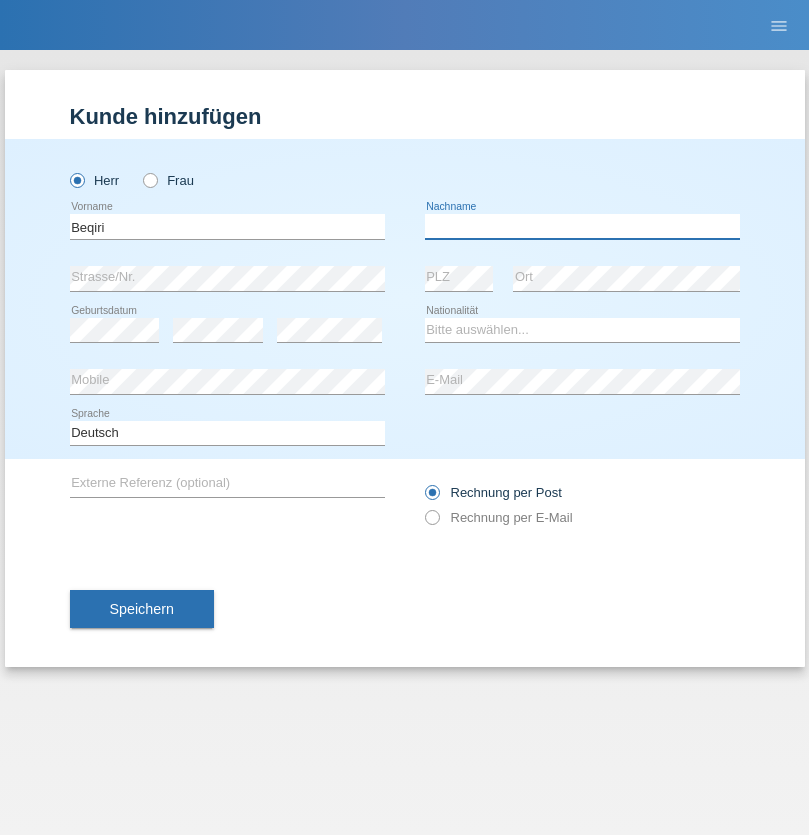 click at bounding box center [582, 226] 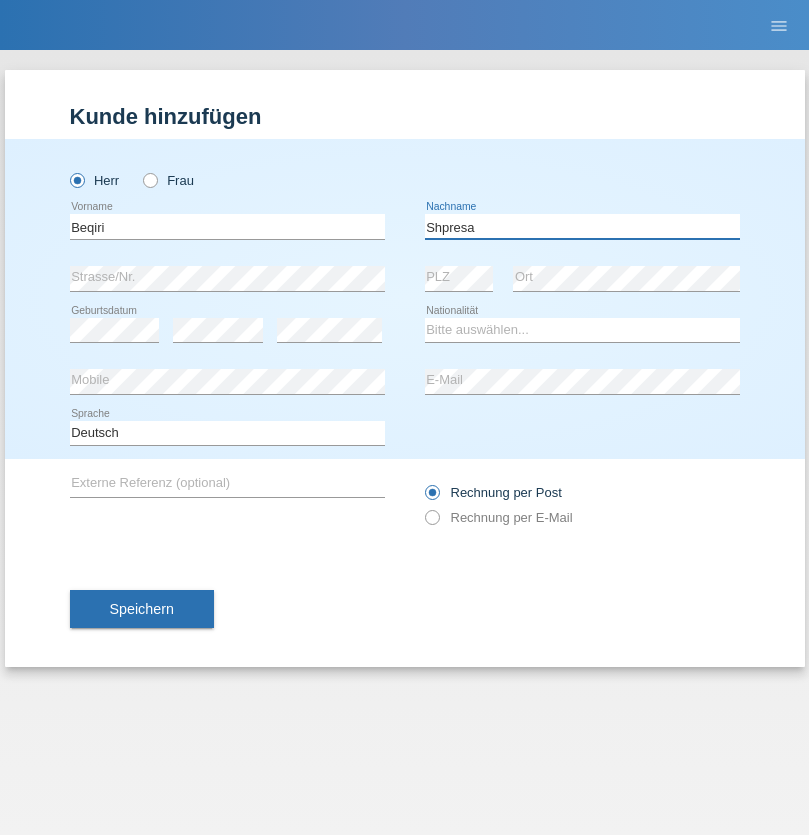 type on "Shpresa" 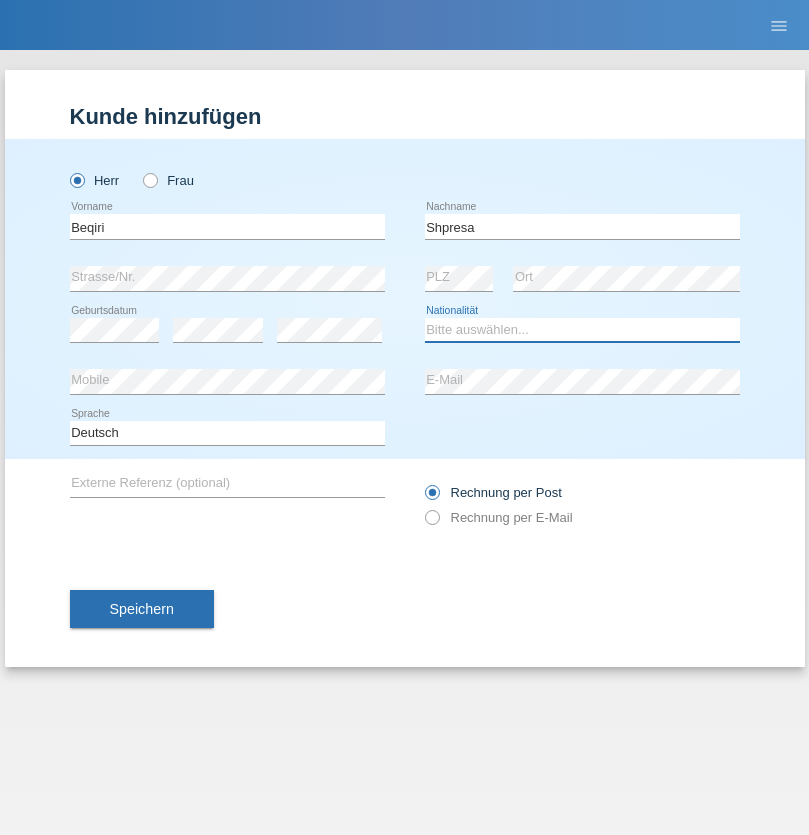 select on "XK" 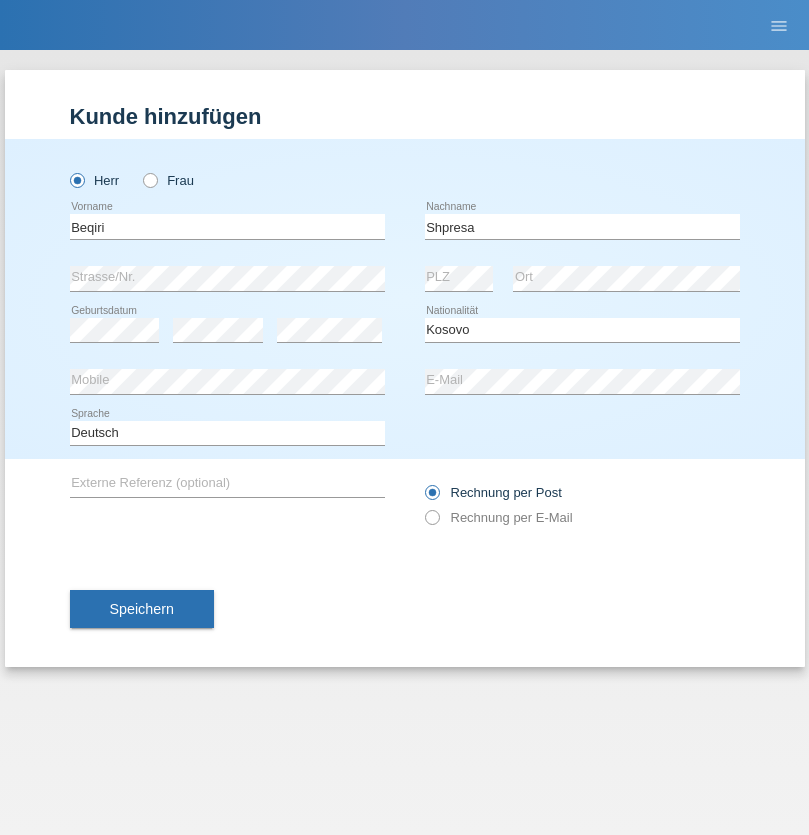 select on "C" 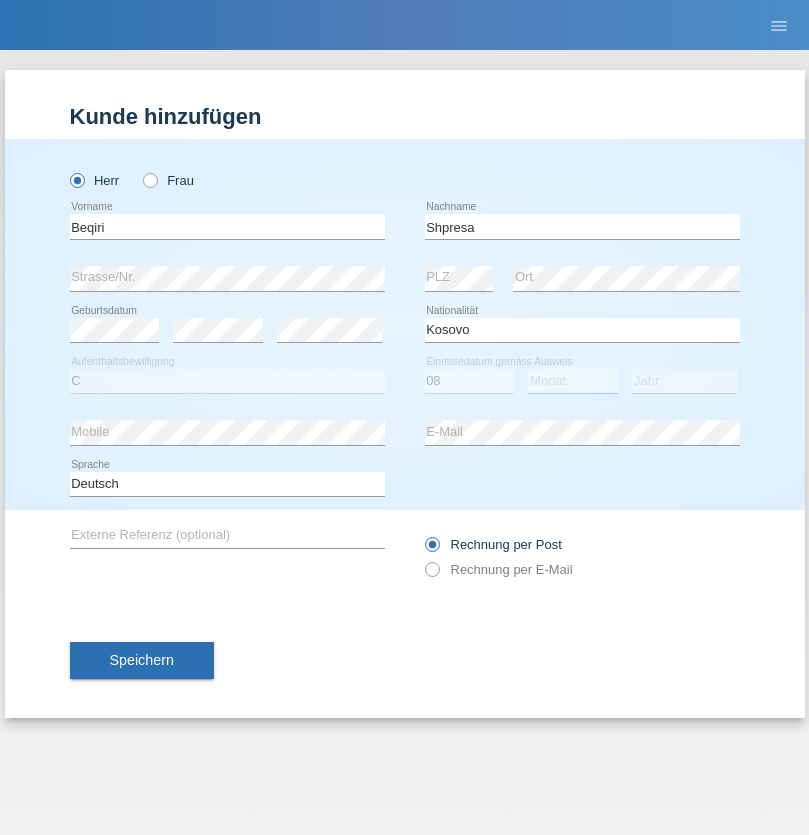 select on "02" 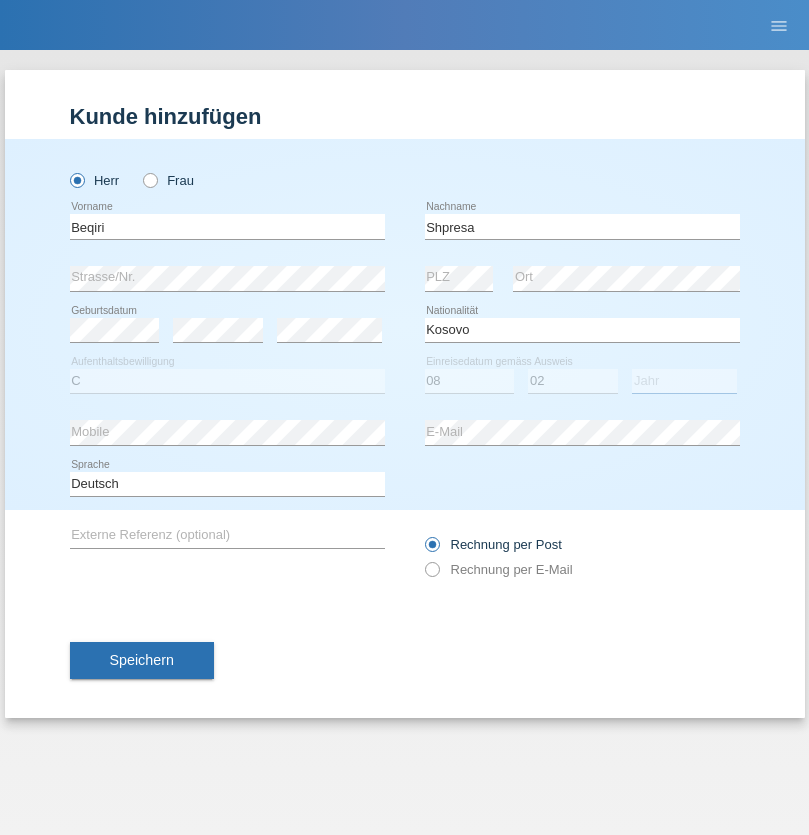 select on "1979" 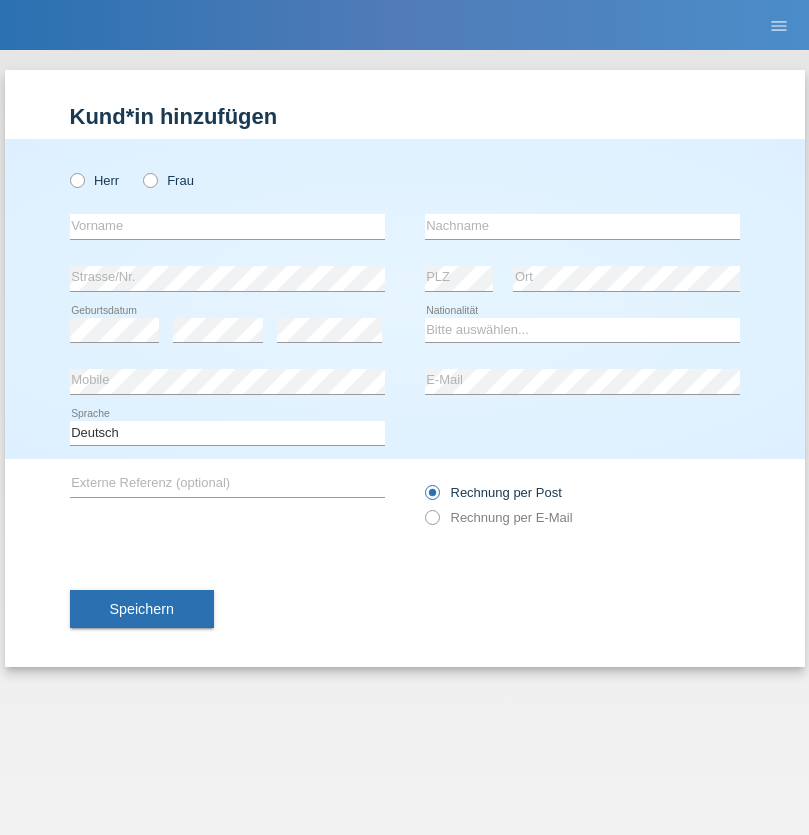 scroll, scrollTop: 0, scrollLeft: 0, axis: both 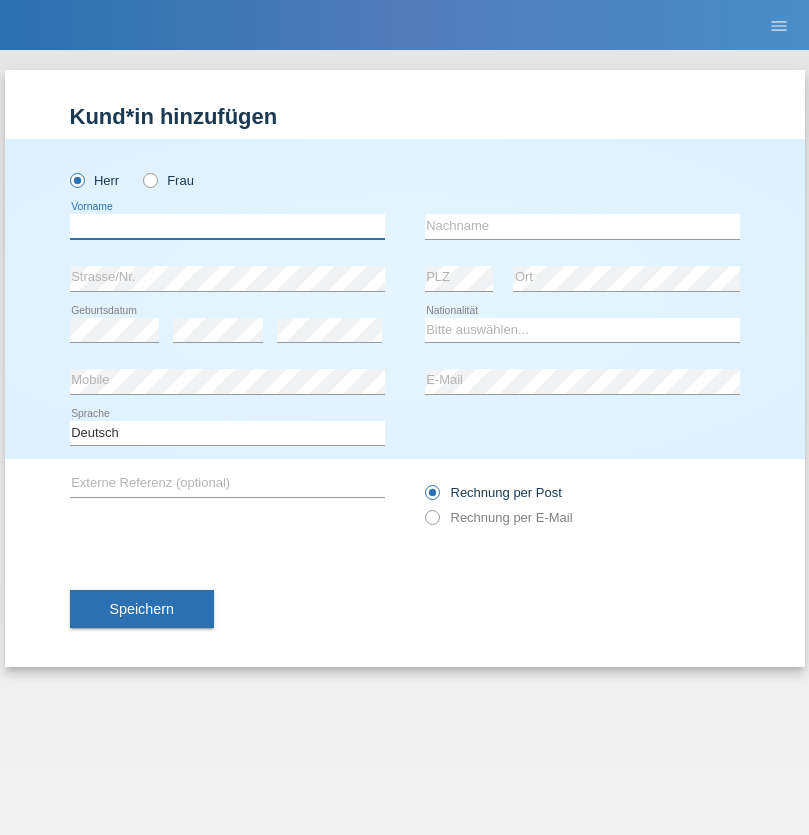 click at bounding box center (227, 226) 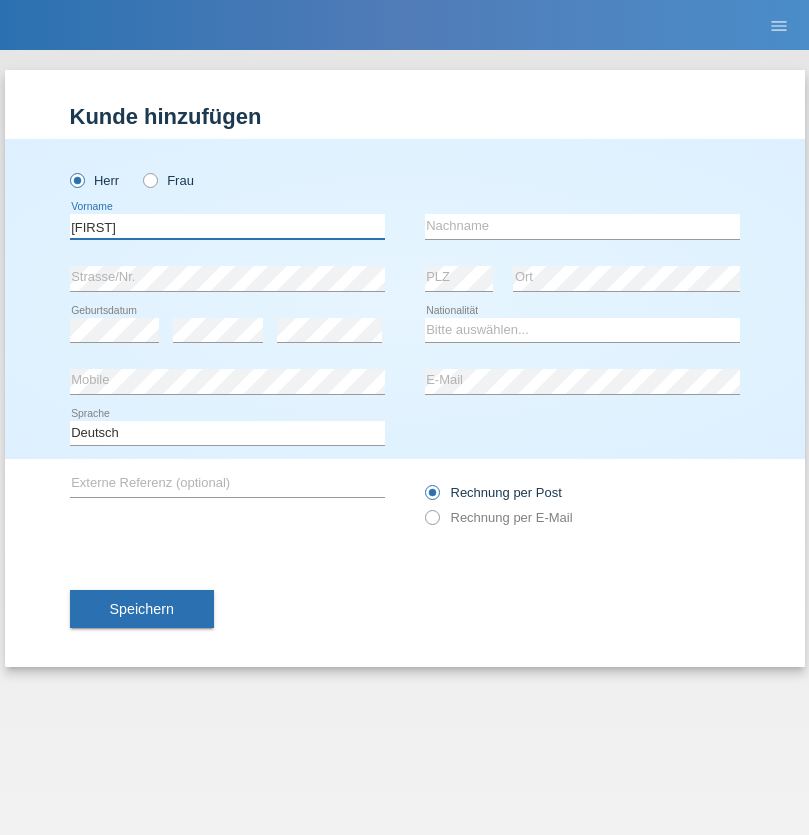 type on "[FIRST]" 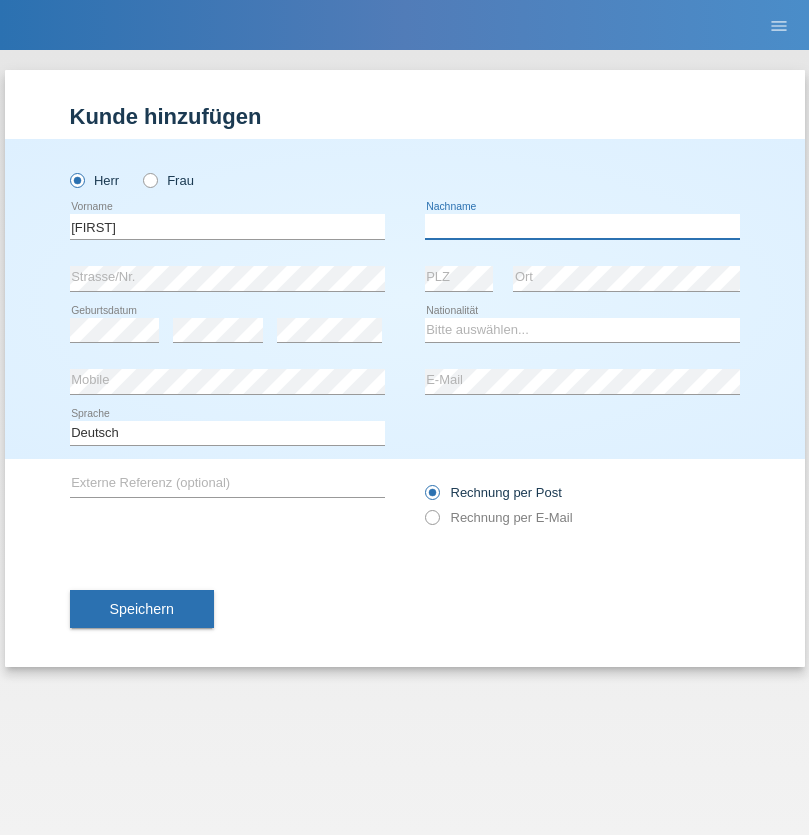 click at bounding box center [582, 226] 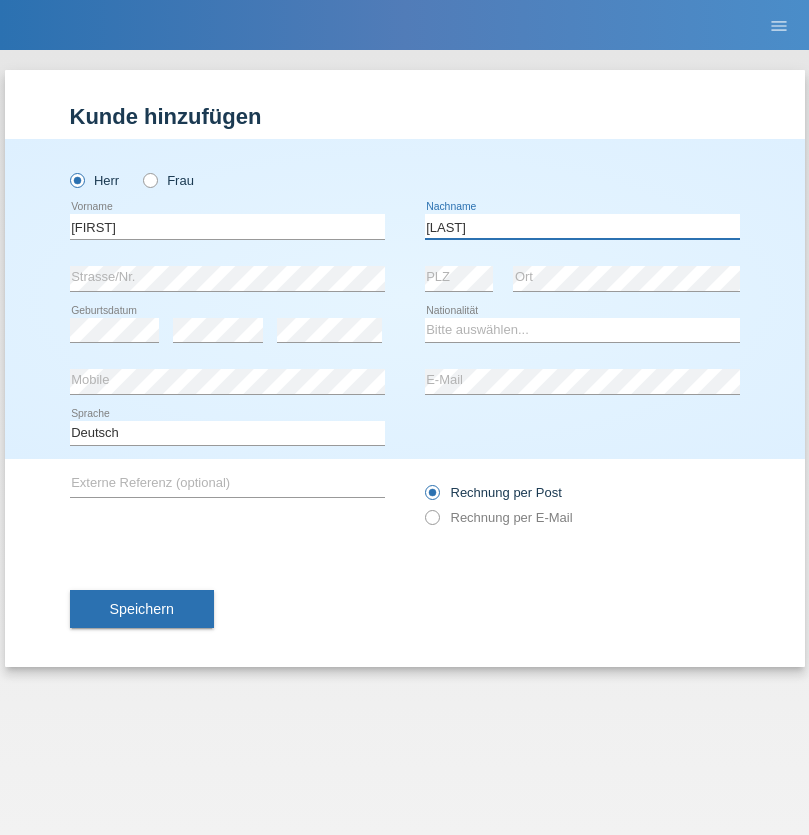 type on "[LAST]" 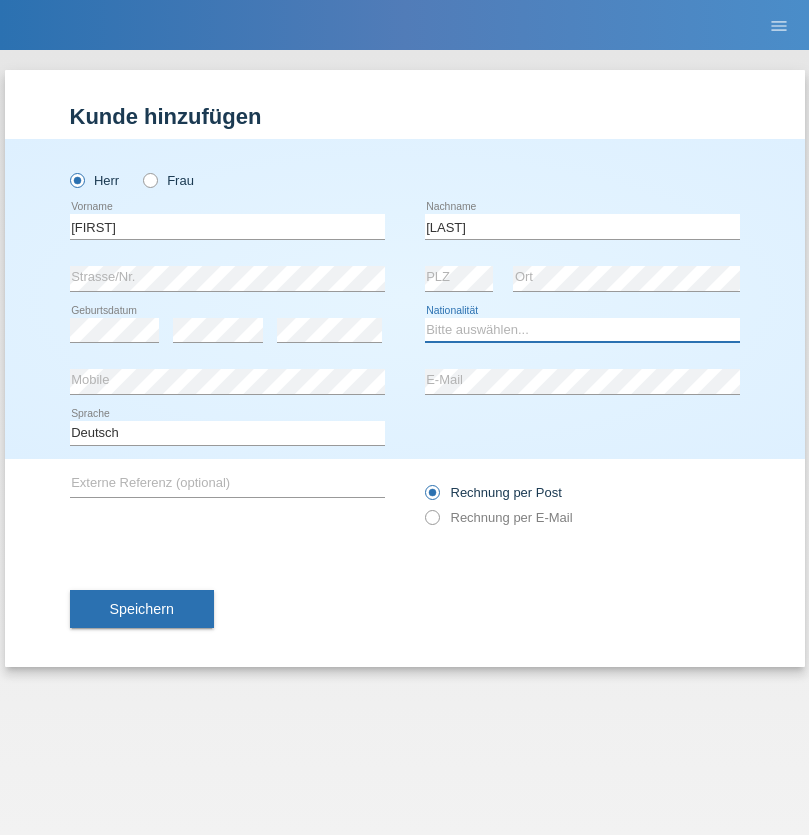 select on "CH" 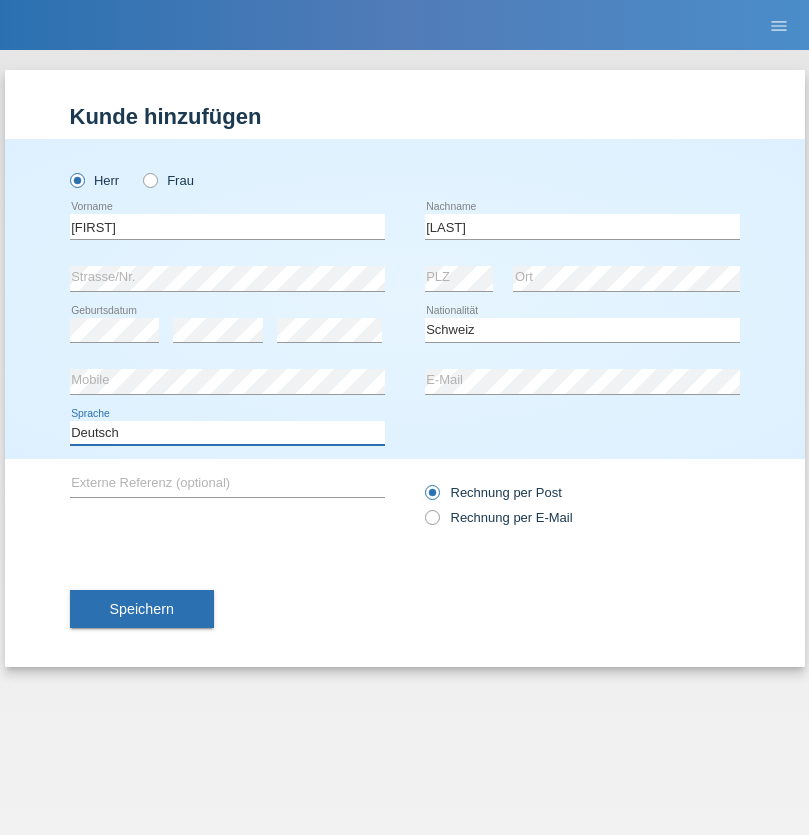 select on "en" 